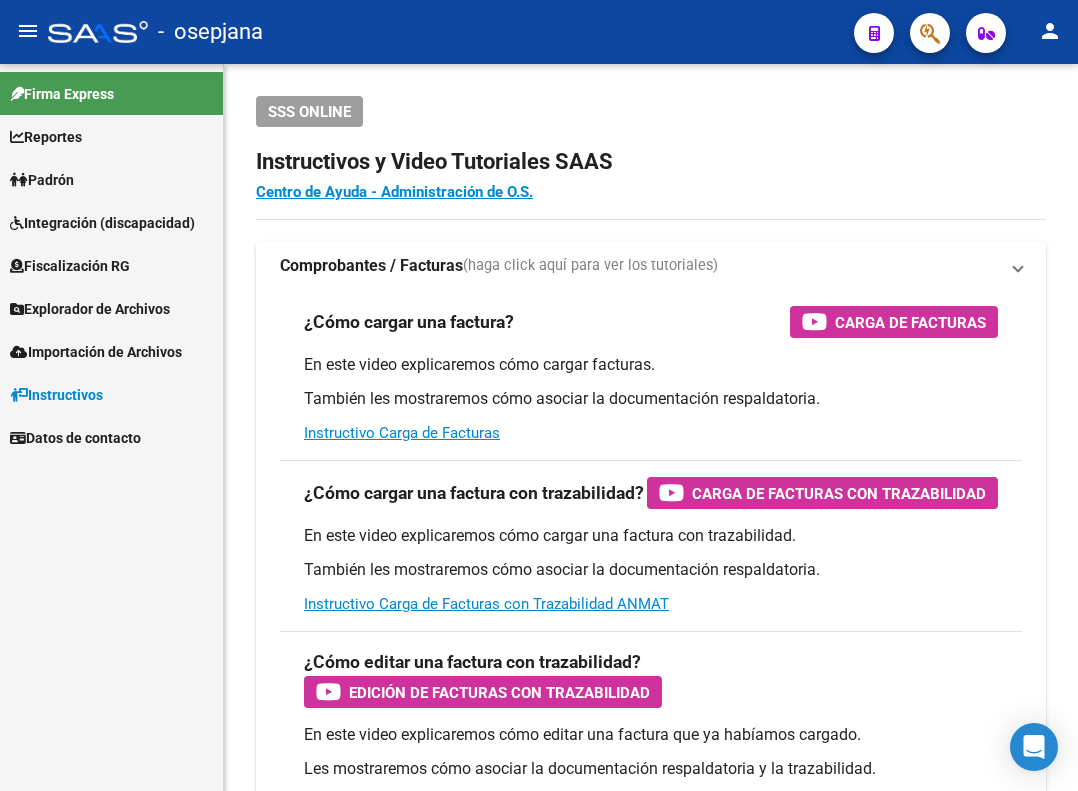 scroll, scrollTop: 0, scrollLeft: 0, axis: both 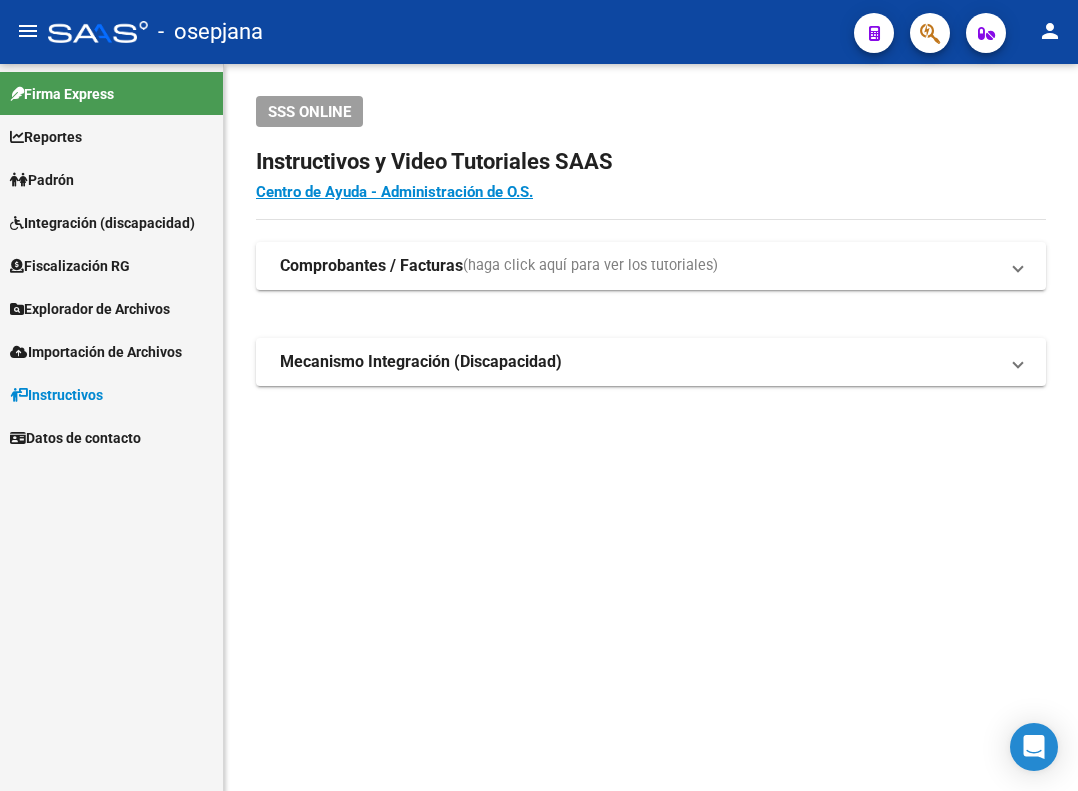 click on "Padrón" at bounding box center (42, 180) 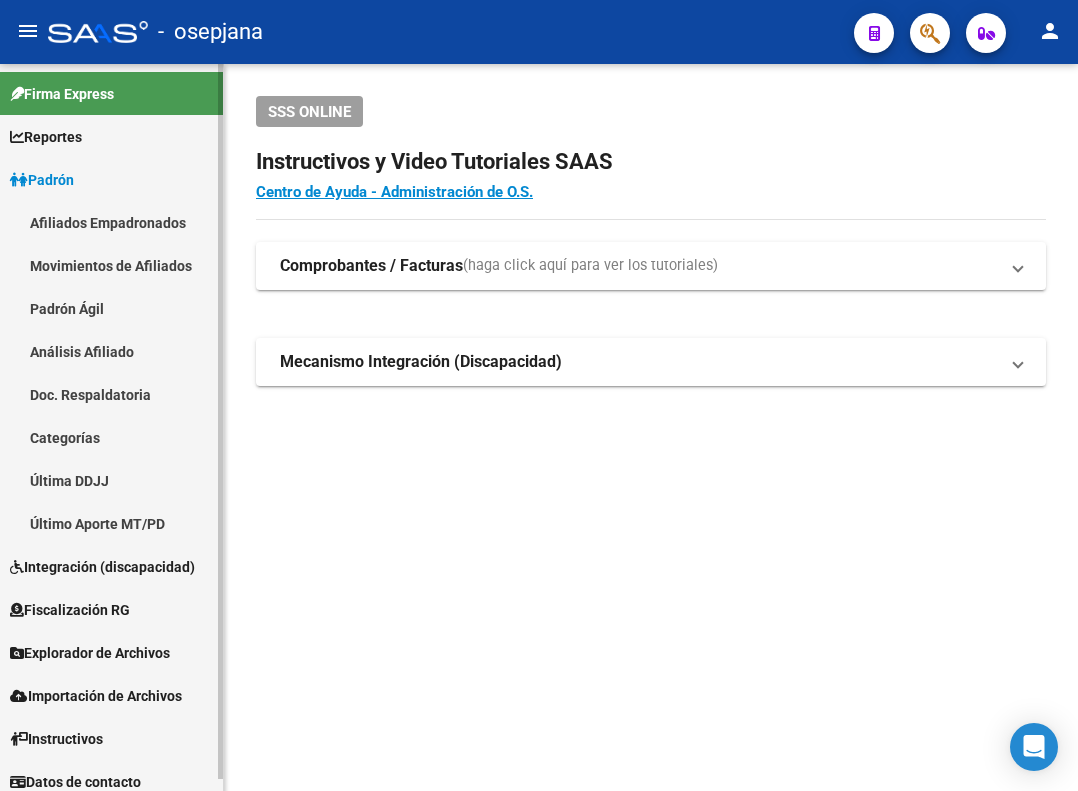 click on "Padrón Ágil" at bounding box center [111, 308] 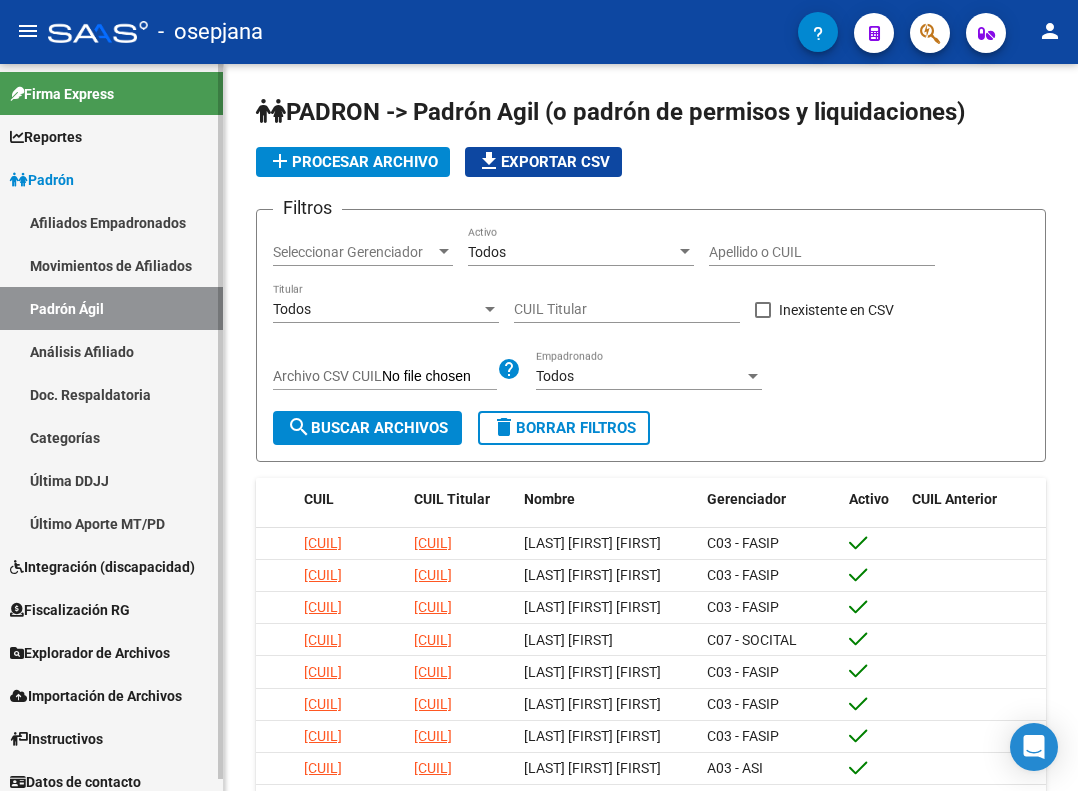 click on "Análisis Afiliado" at bounding box center (111, 351) 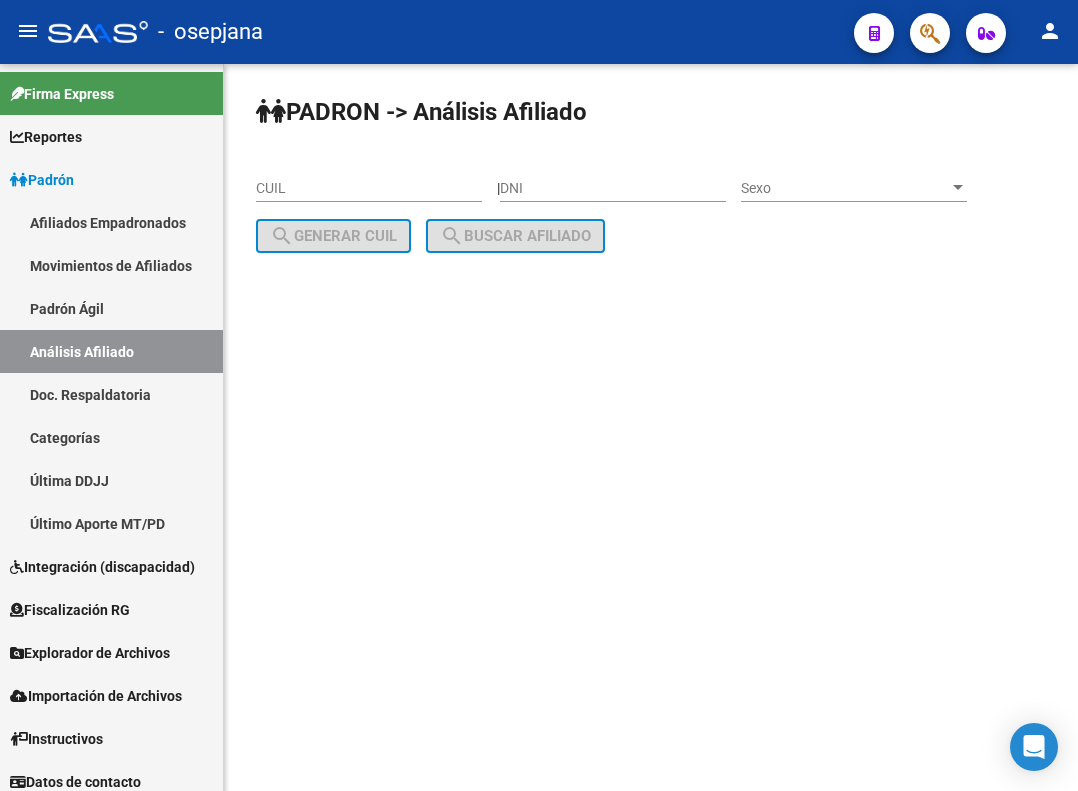 click on "CUIL" at bounding box center (369, 188) 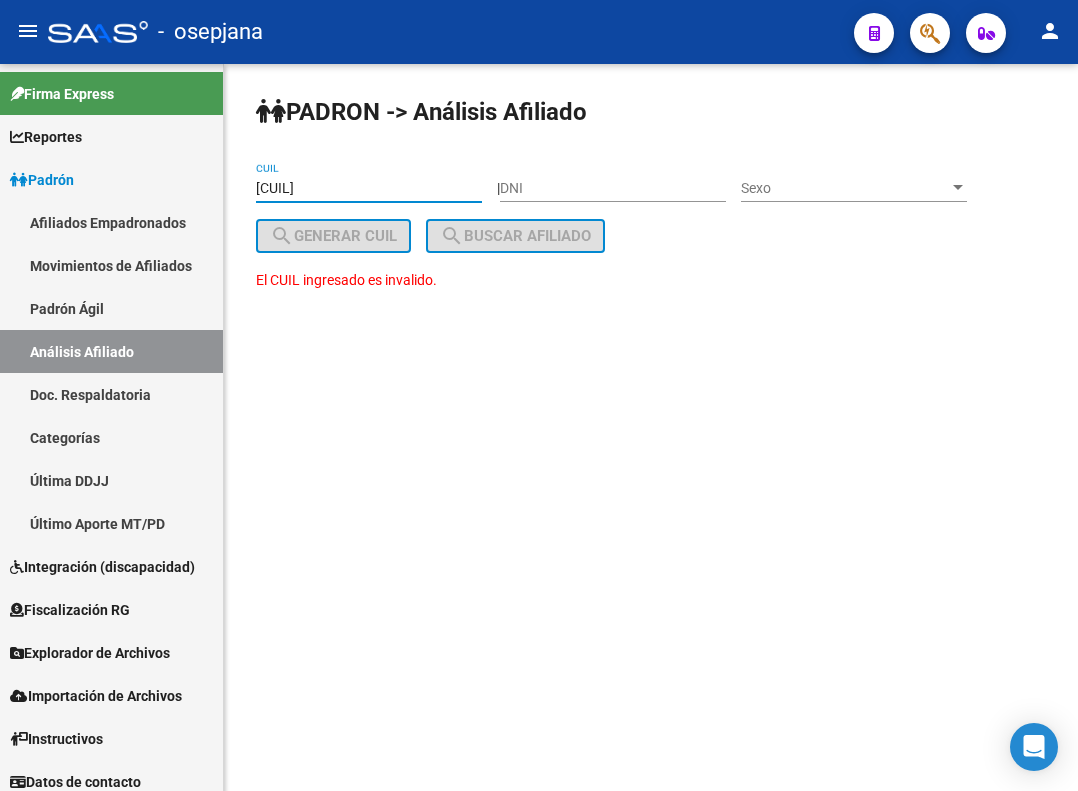 type on "[CUIL]" 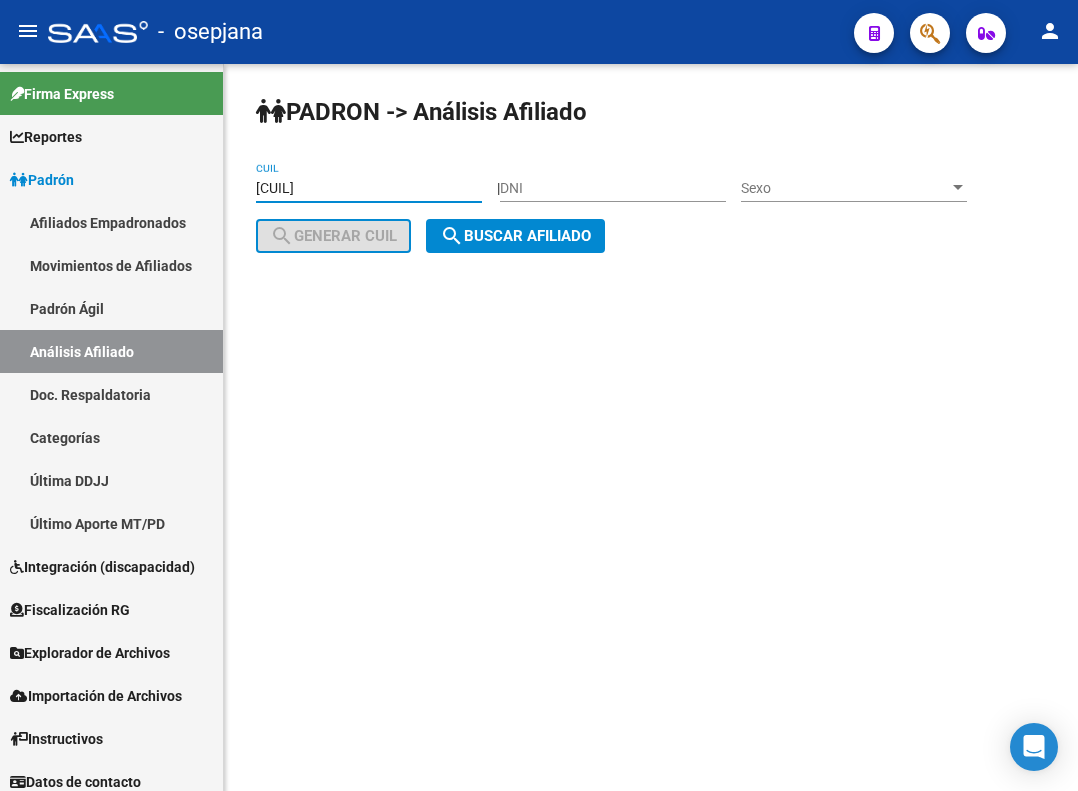 click on "search  Buscar afiliado" 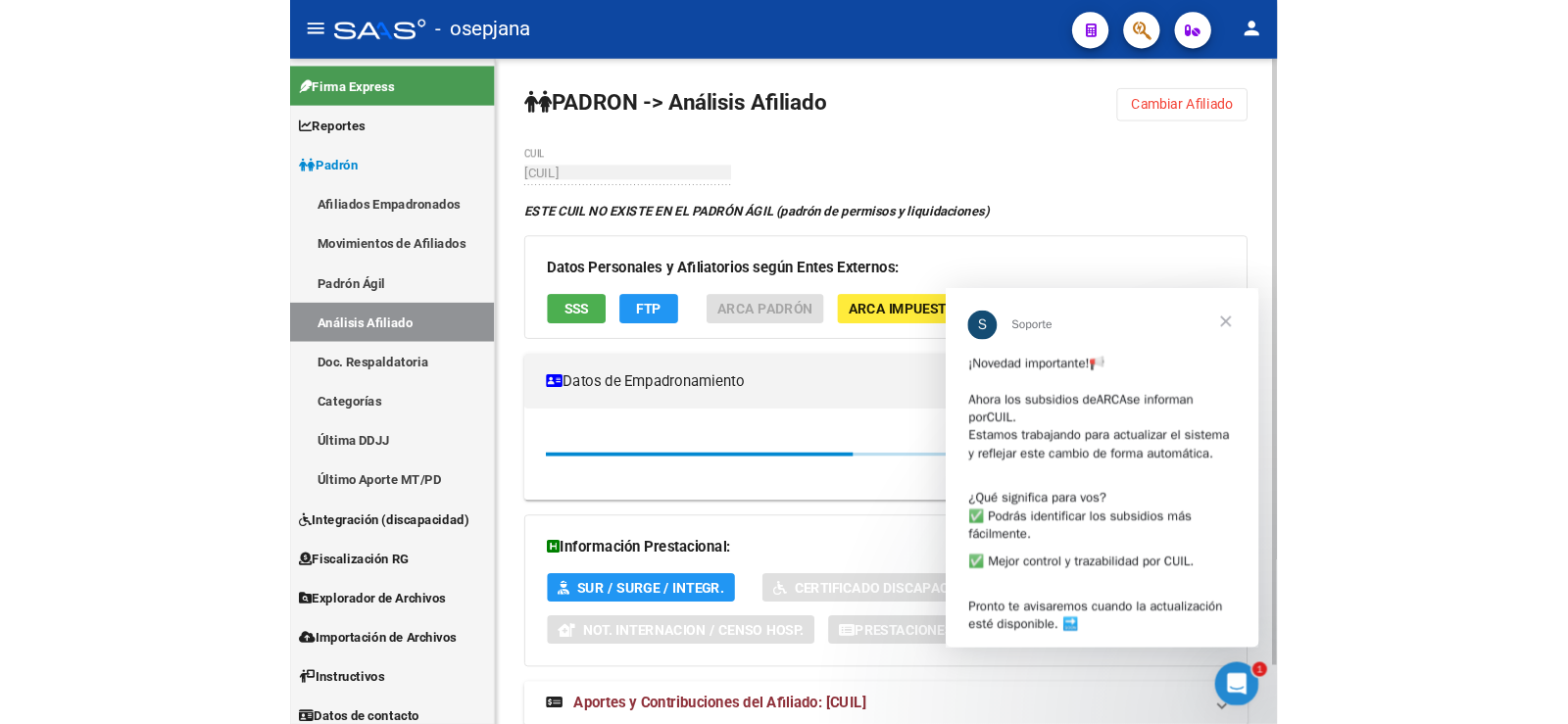 scroll, scrollTop: 0, scrollLeft: 0, axis: both 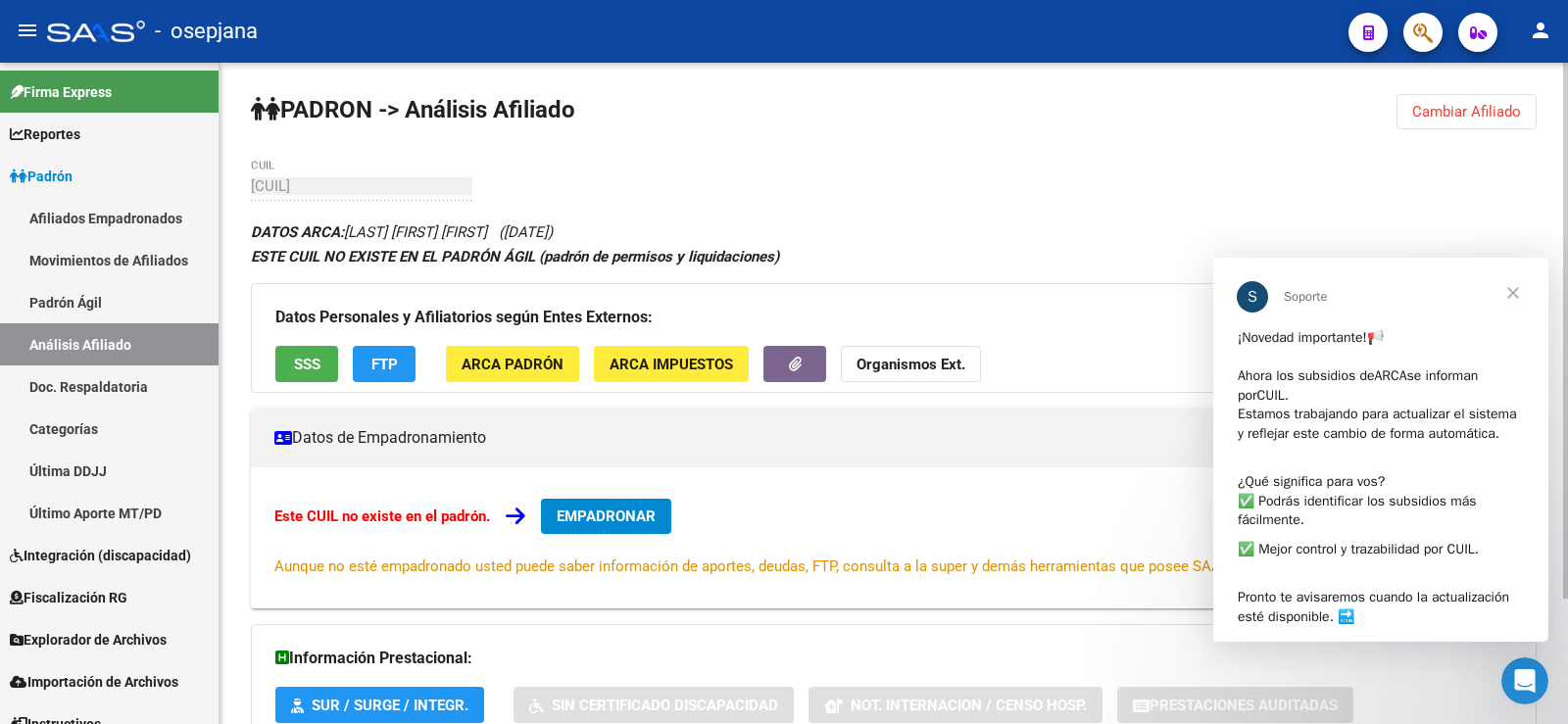 click at bounding box center (1513, 293) 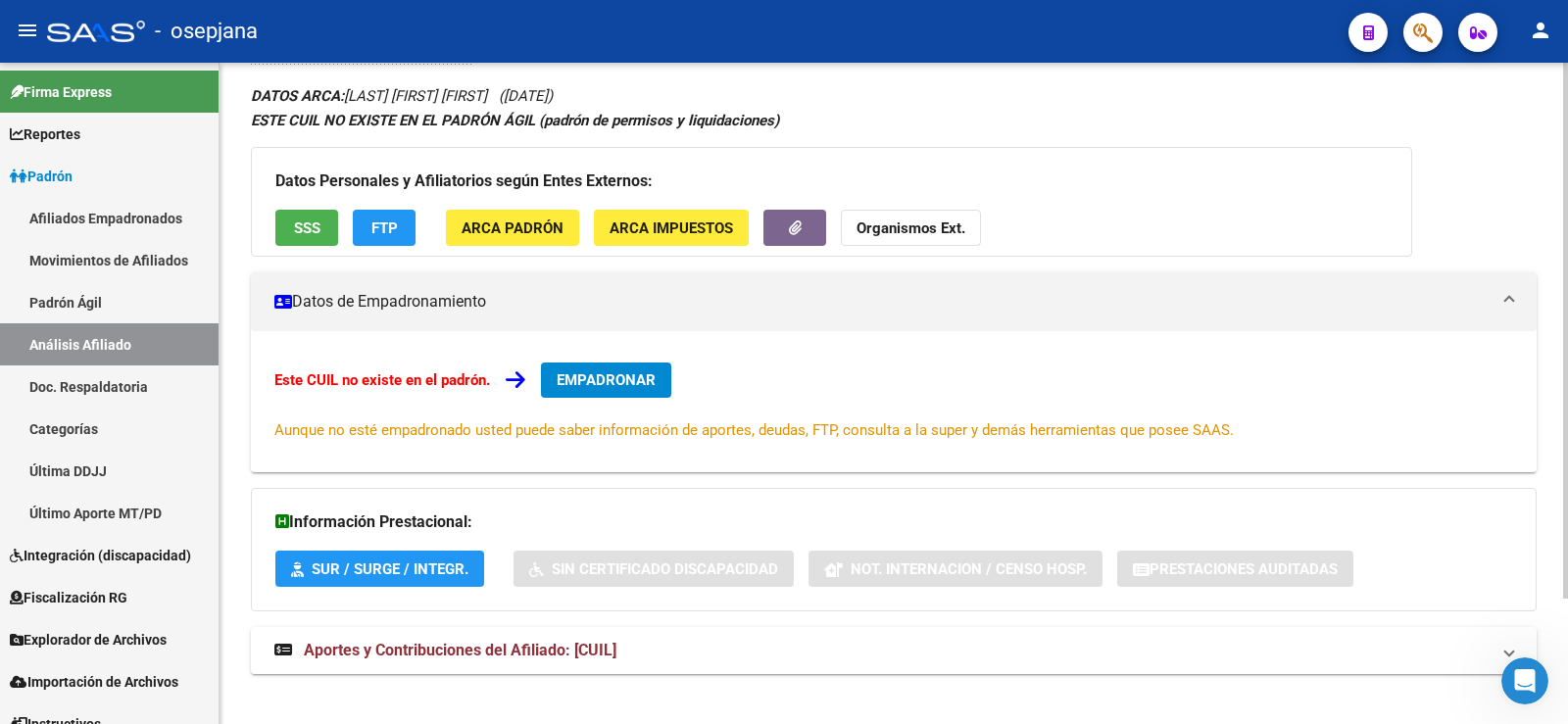 scroll, scrollTop: 155, scrollLeft: 0, axis: vertical 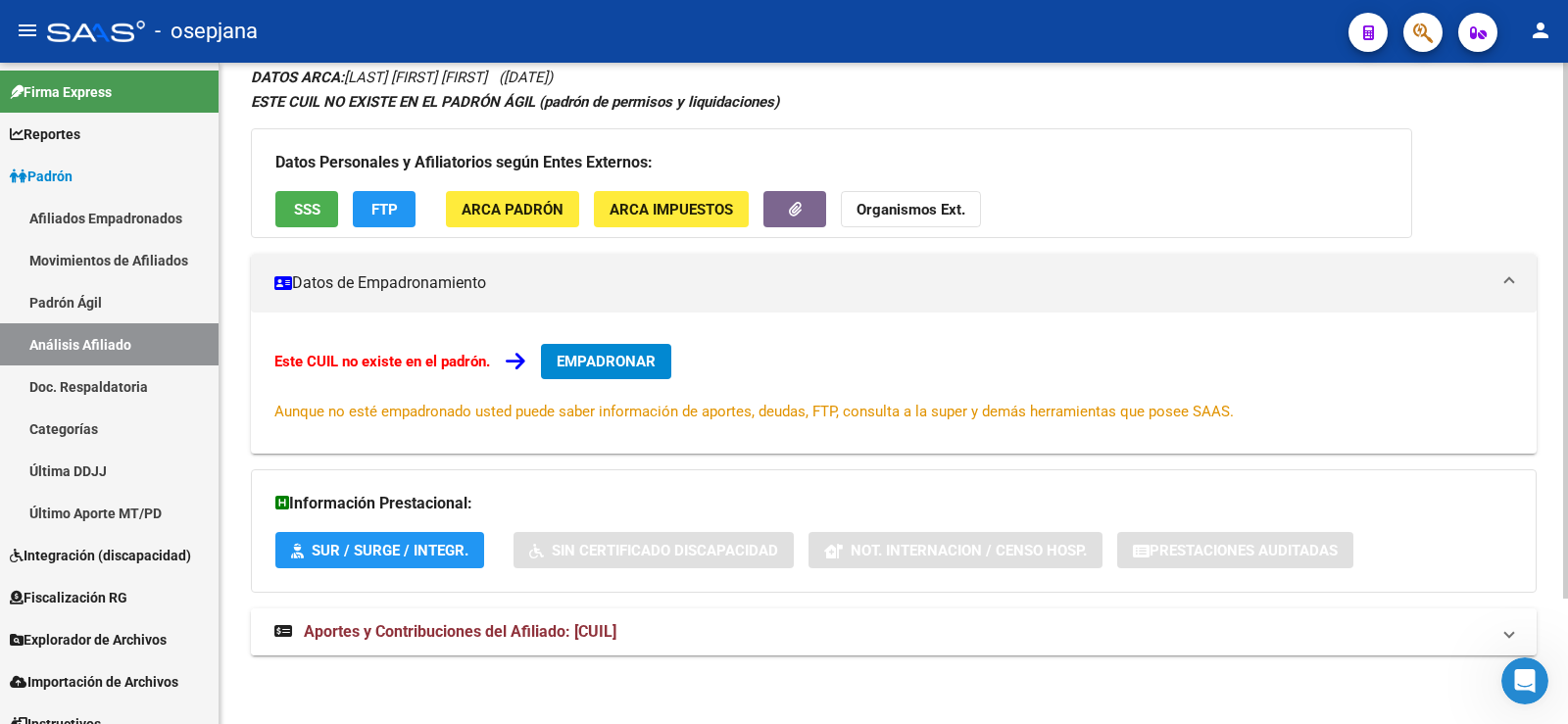 click on "Aportes y Contribuciones del Afiliado: [CUIL]" at bounding box center [894, 632] 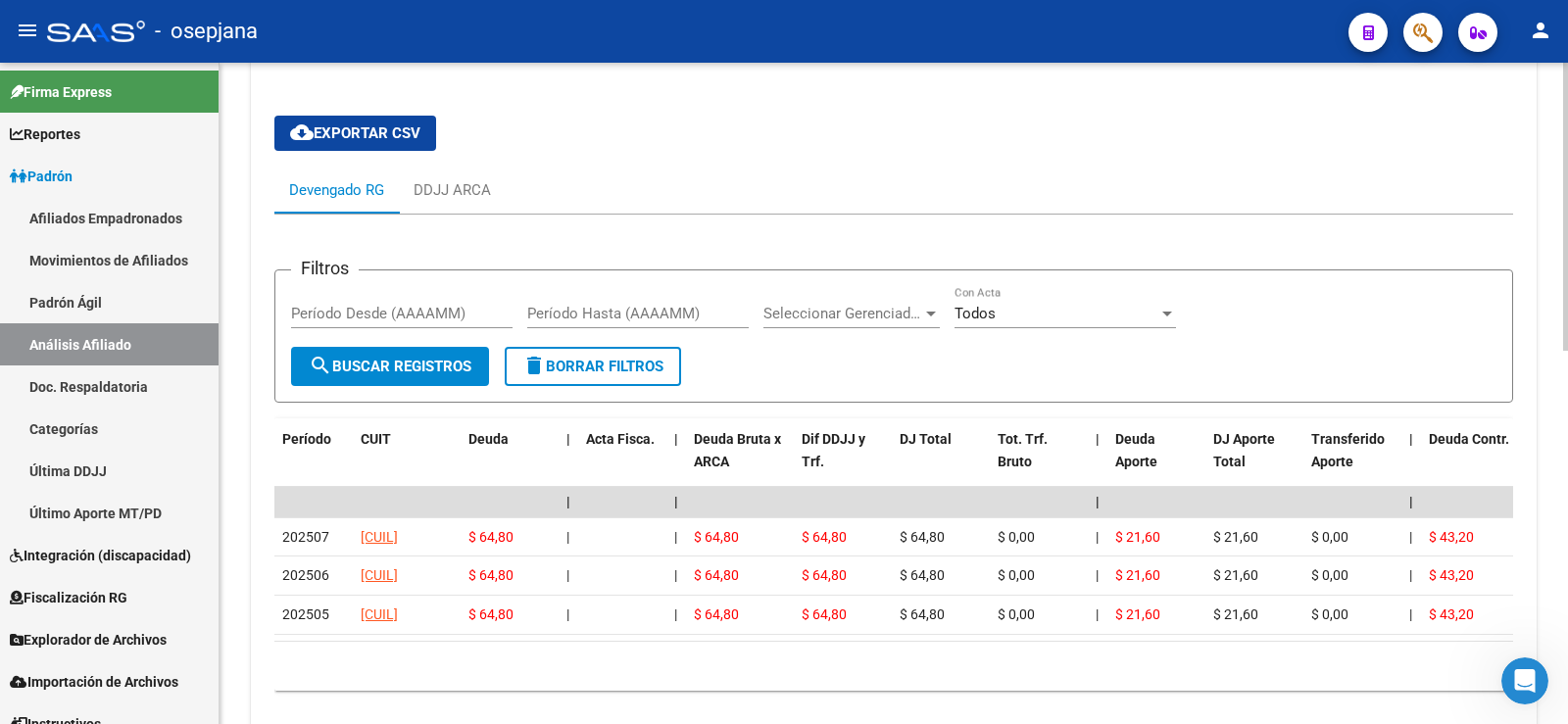 scroll, scrollTop: 841, scrollLeft: 0, axis: vertical 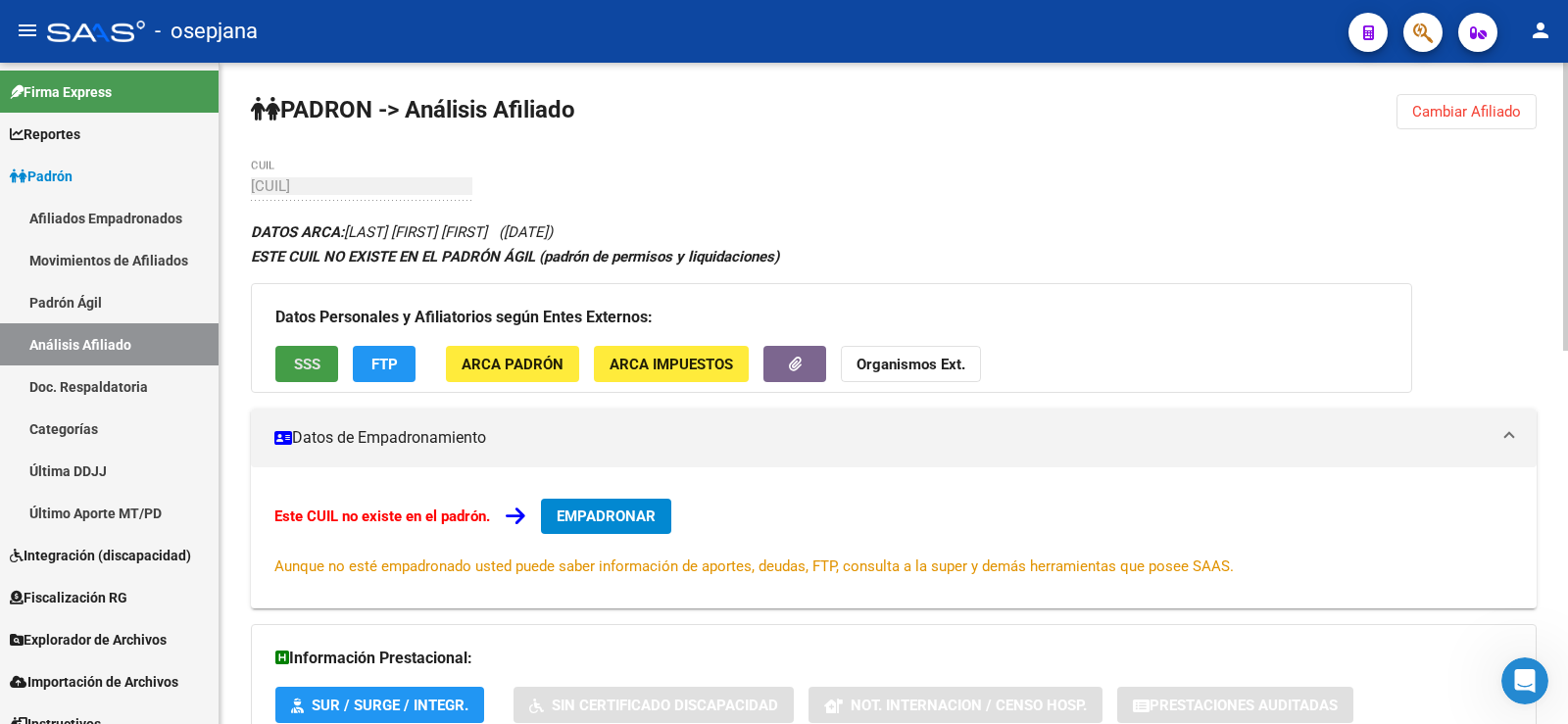 click on "SSS" 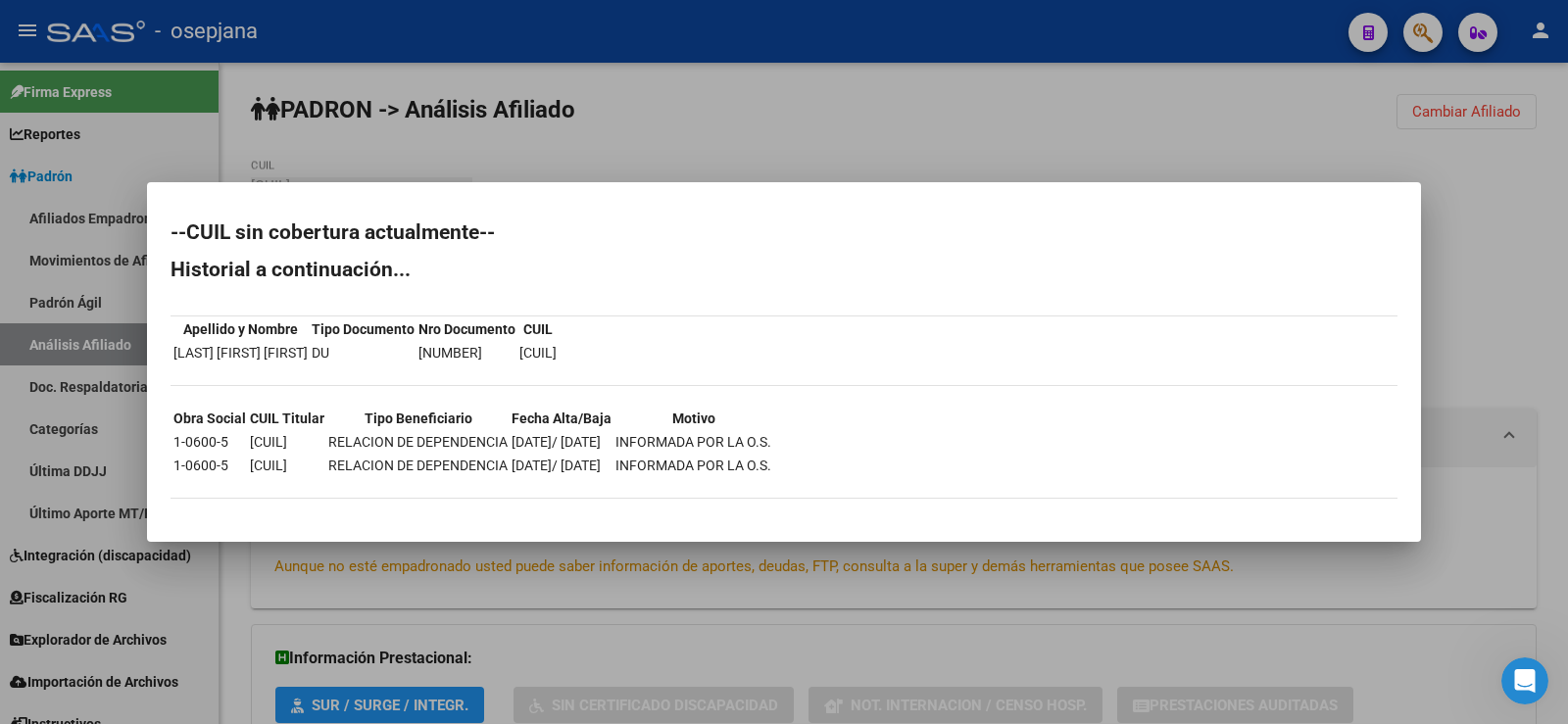 click at bounding box center [784, 362] 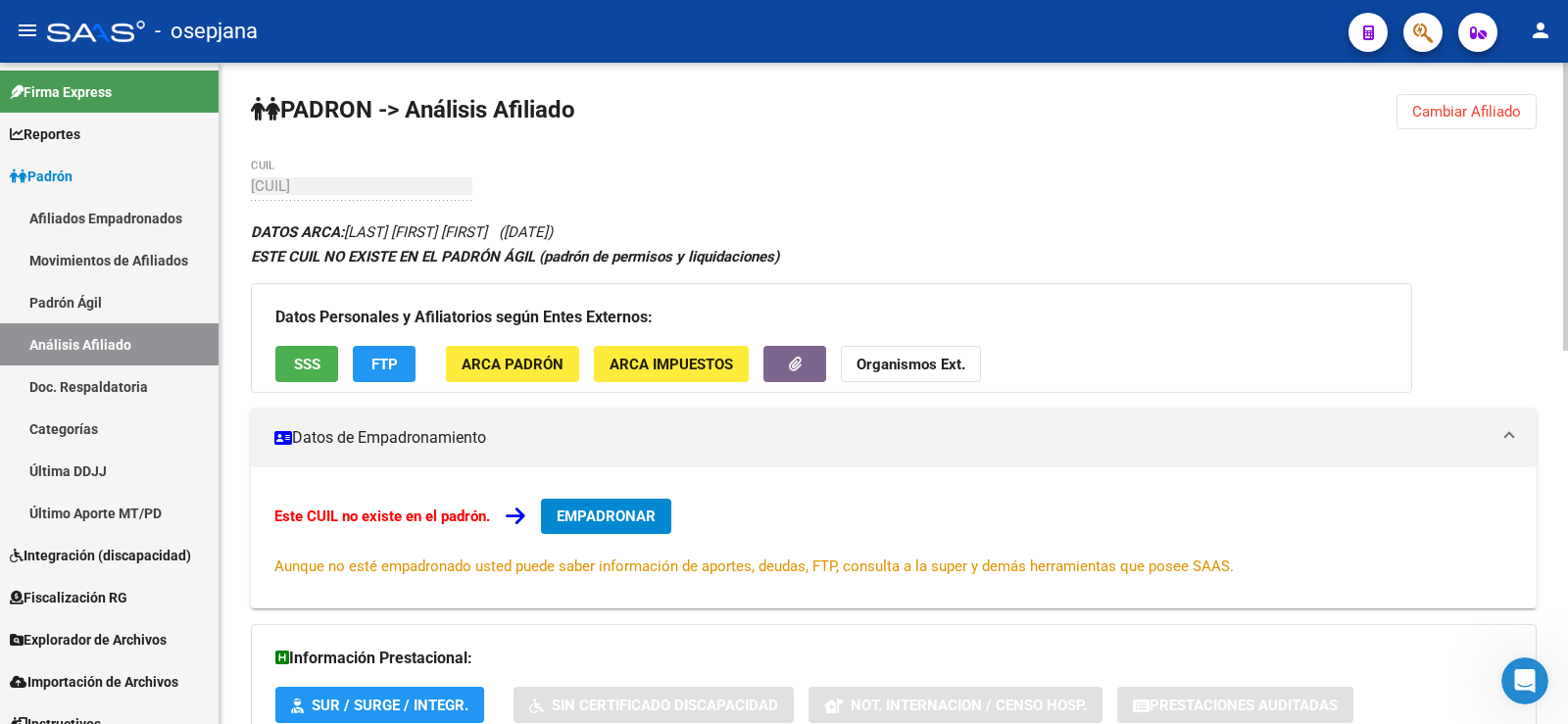 click on "SSS" 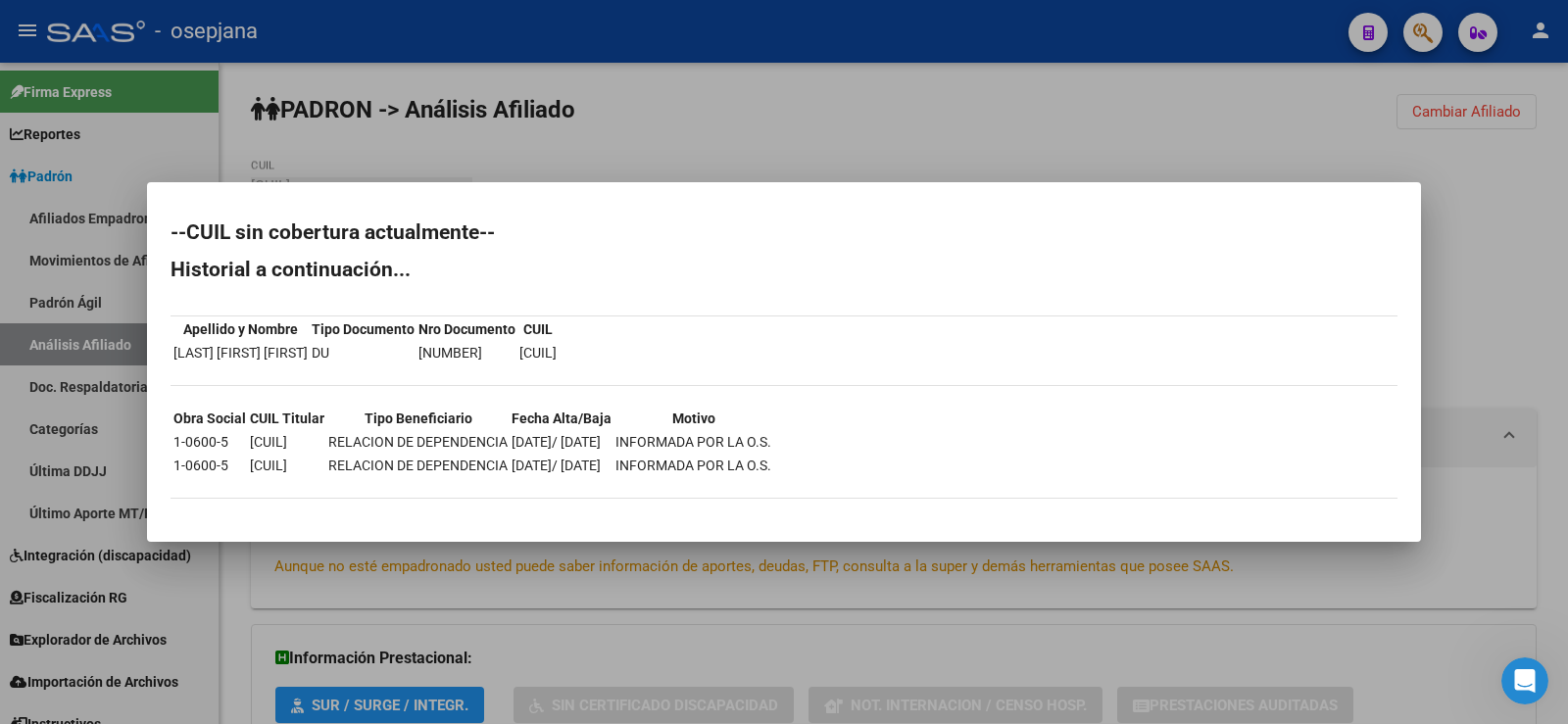 click at bounding box center [784, 362] 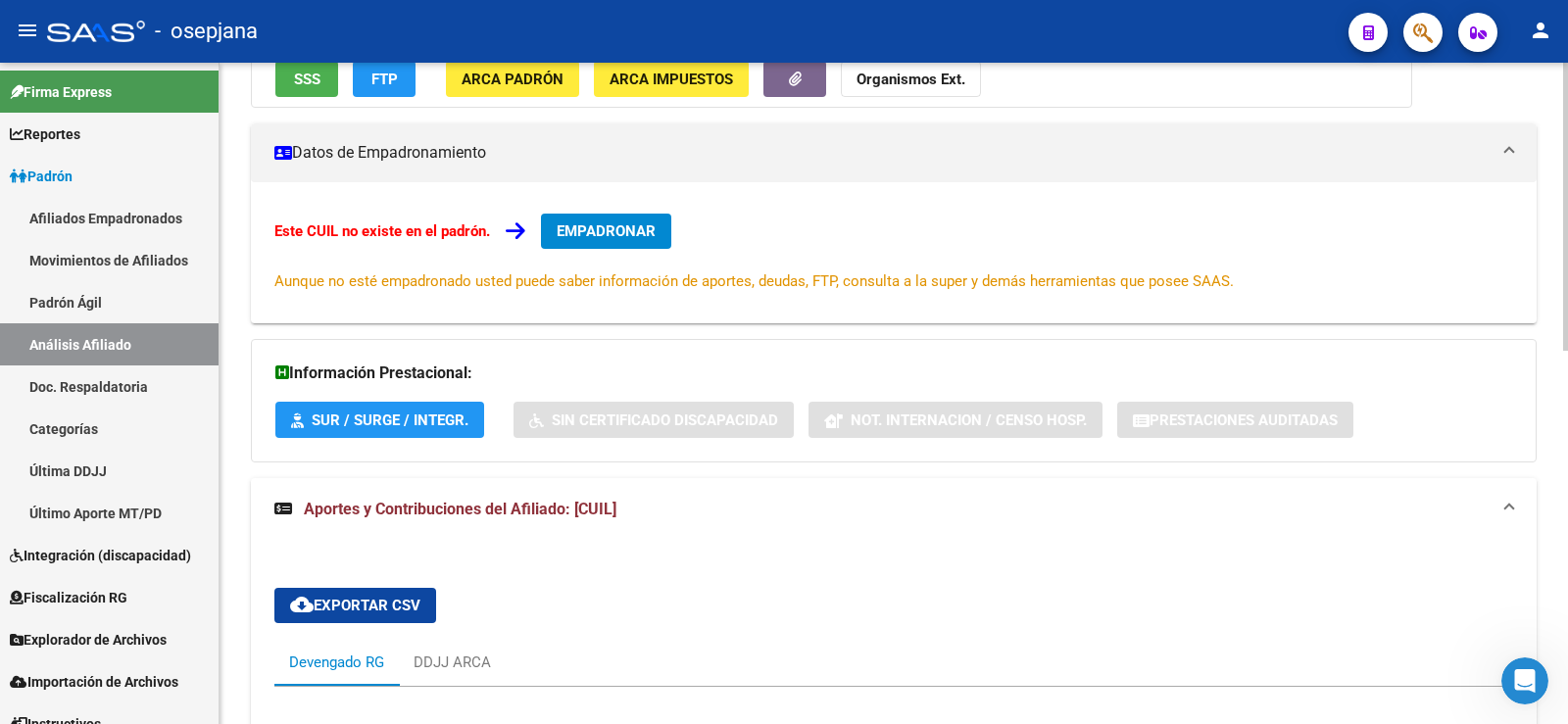 scroll, scrollTop: 269, scrollLeft: 0, axis: vertical 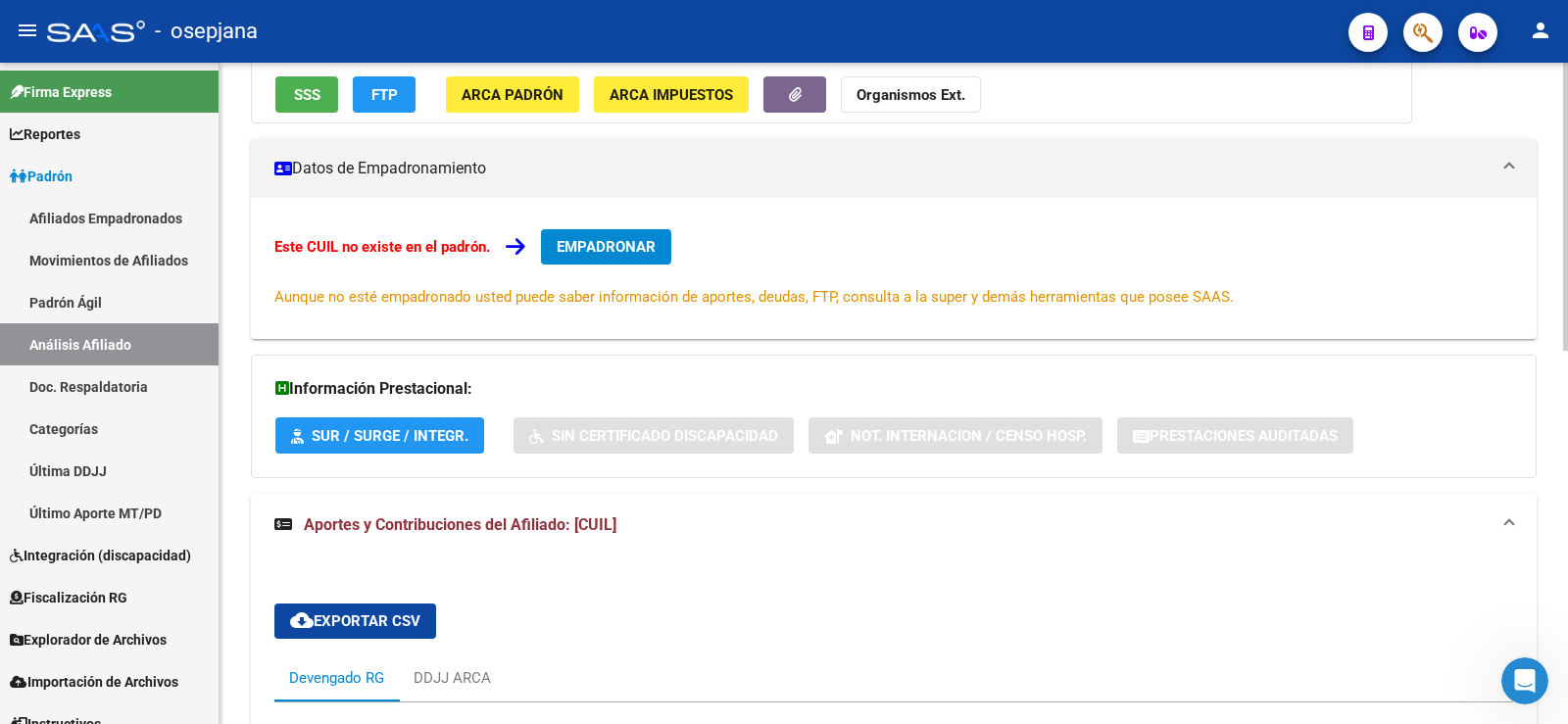 click on "EMPADRONAR" at bounding box center [606, 247] 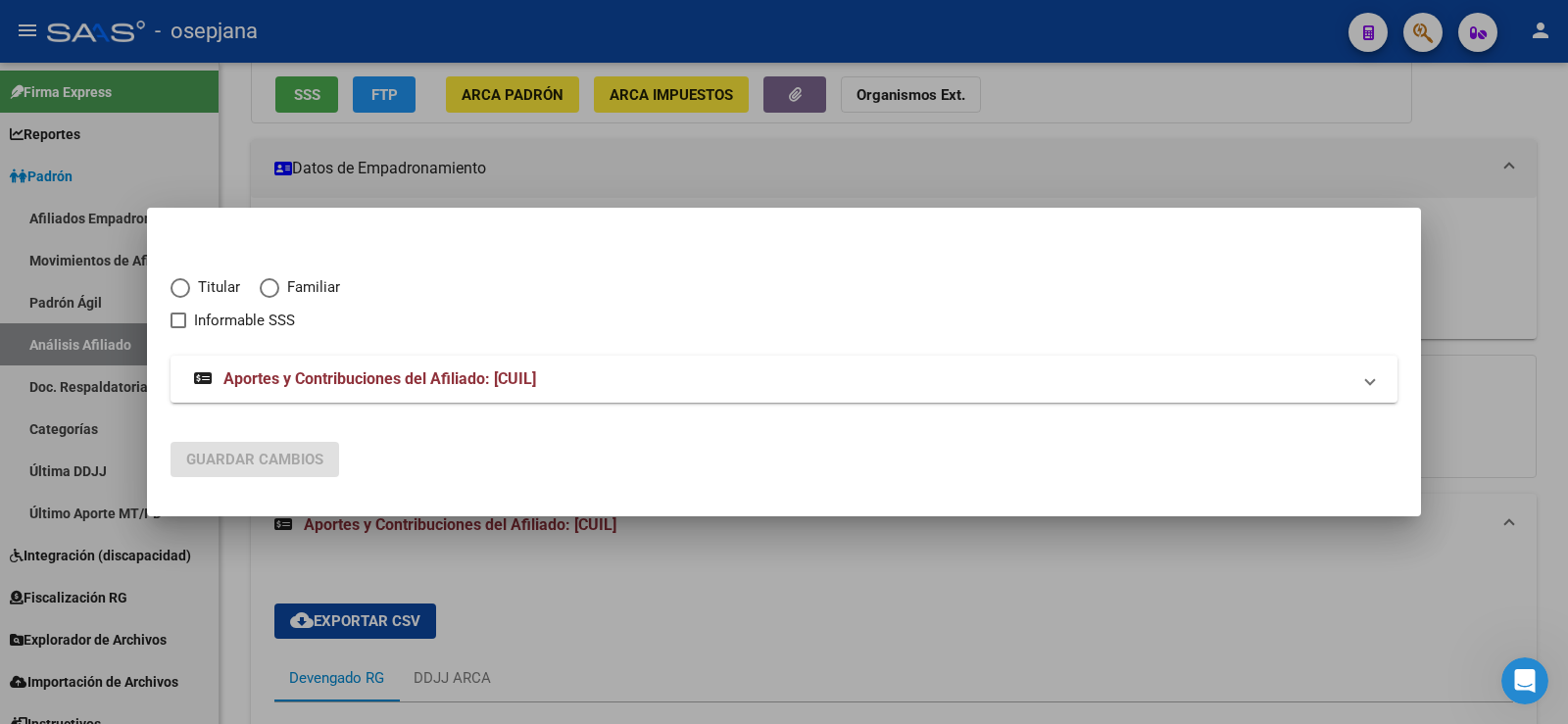 click on "Titular" at bounding box center (215, 287) 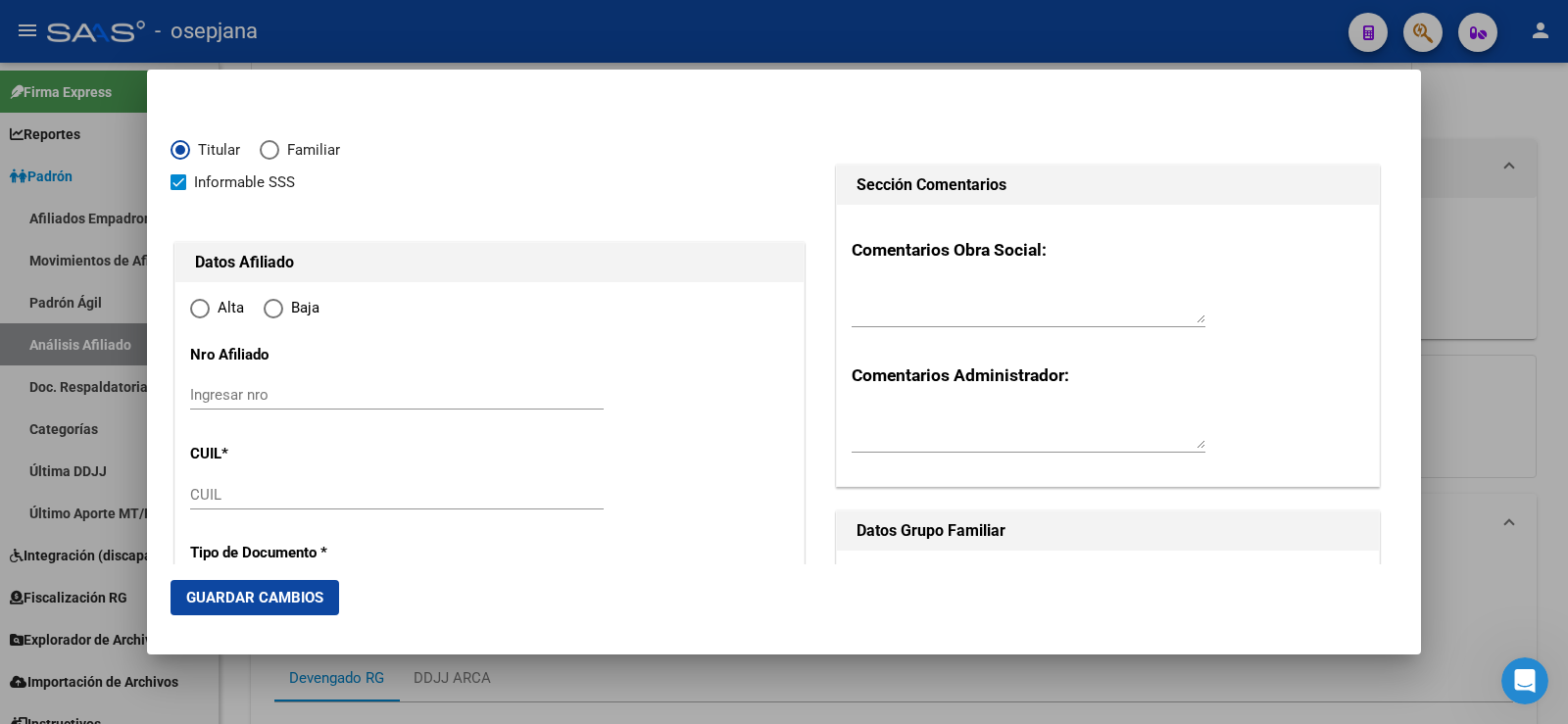type on "[CUIL]" 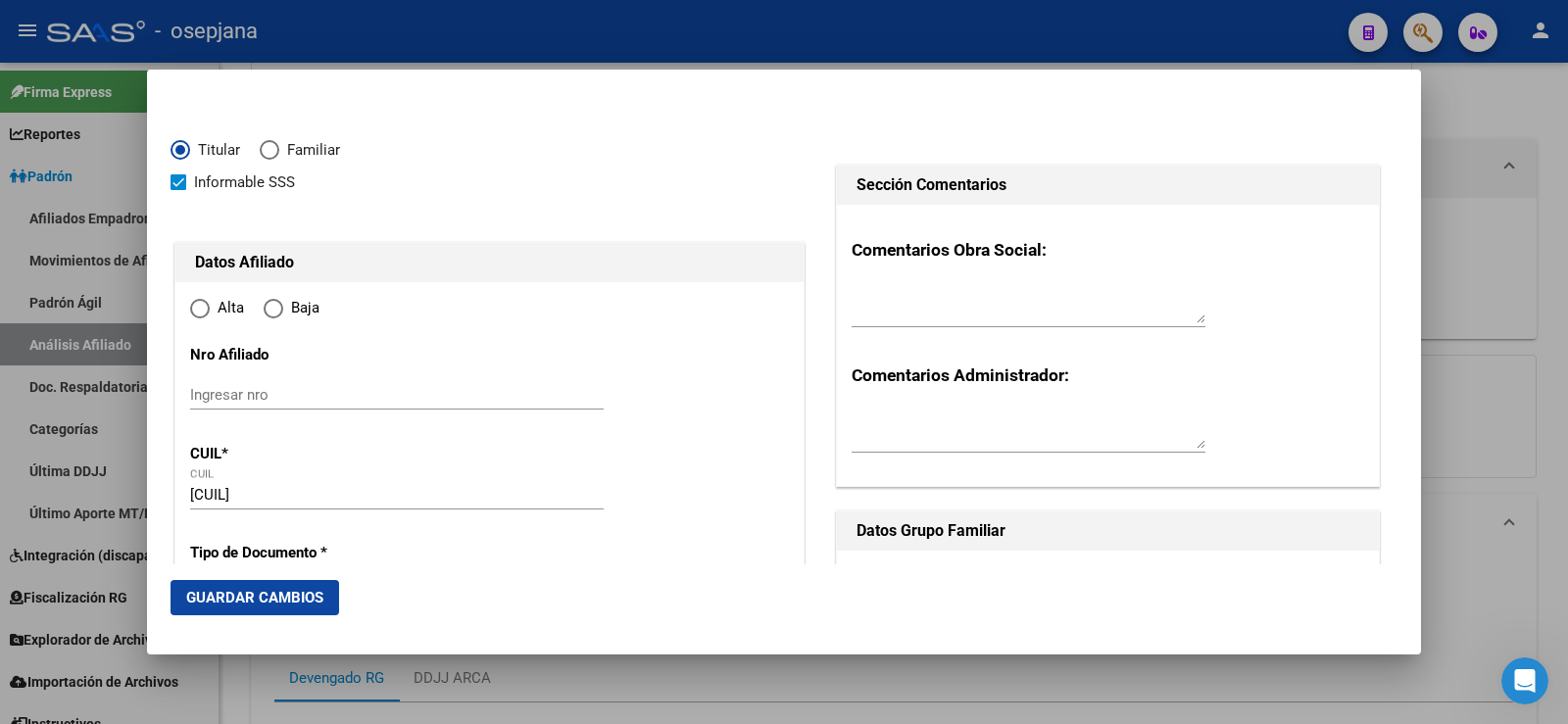 radio on "true" 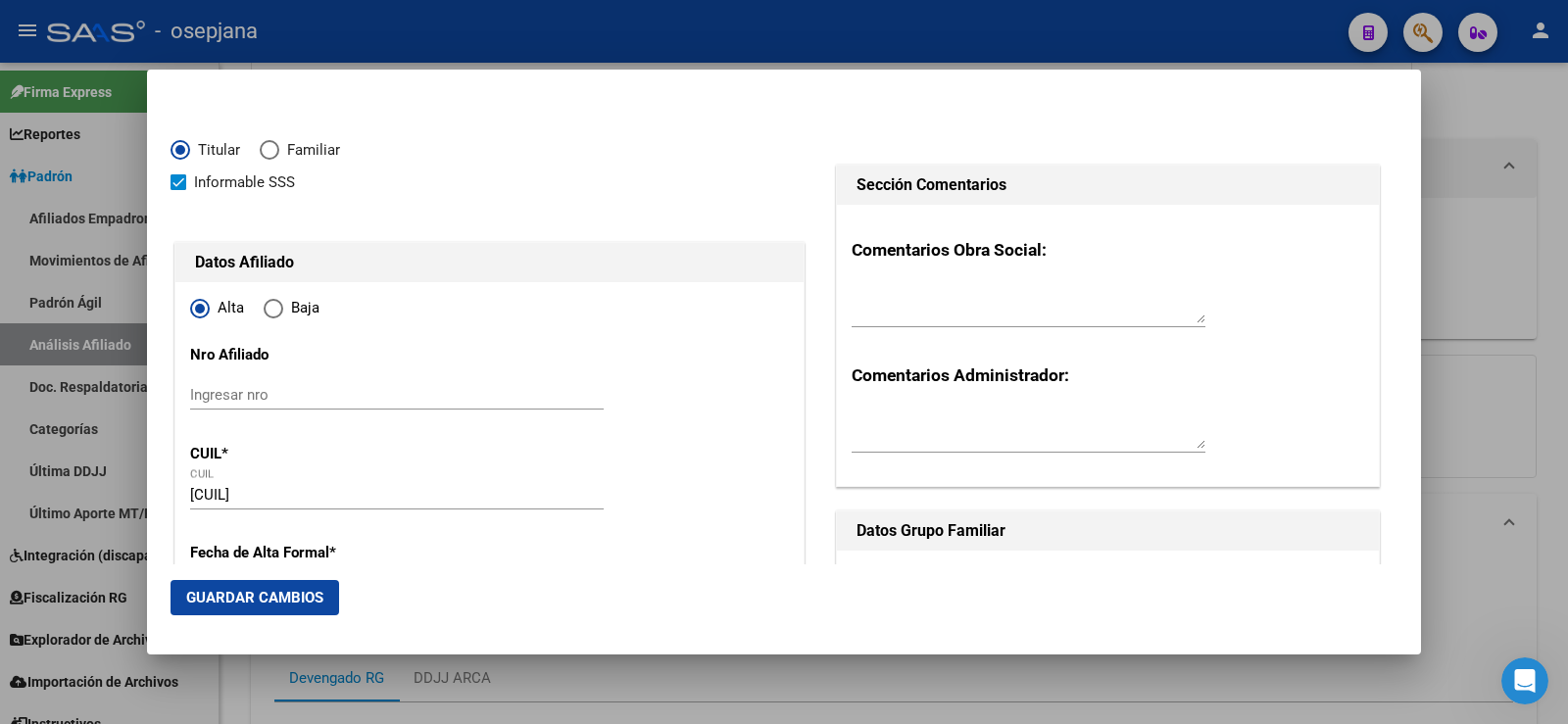 type on "[NUMBER]" 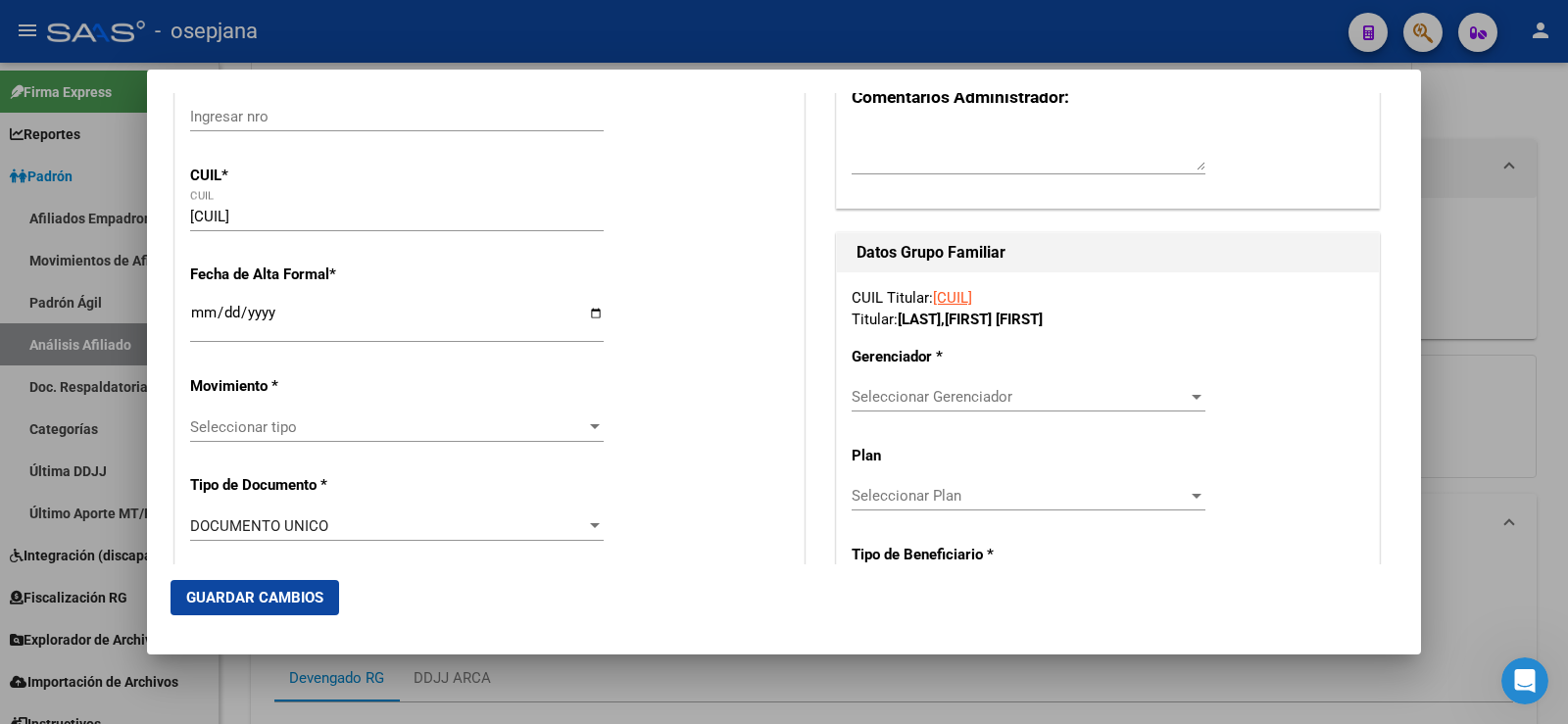 scroll, scrollTop: 294, scrollLeft: 0, axis: vertical 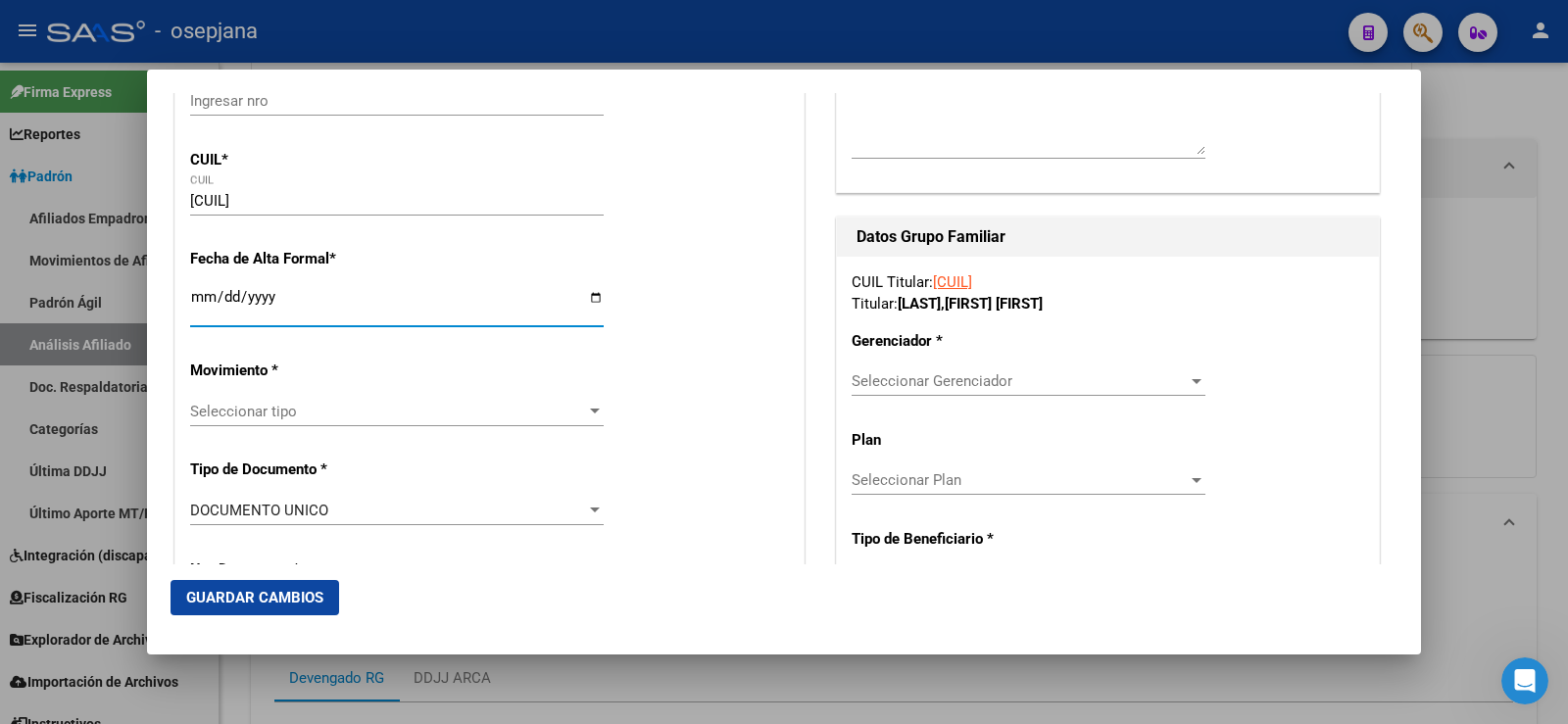click on "Ingresar fecha" at bounding box center (397, 305) 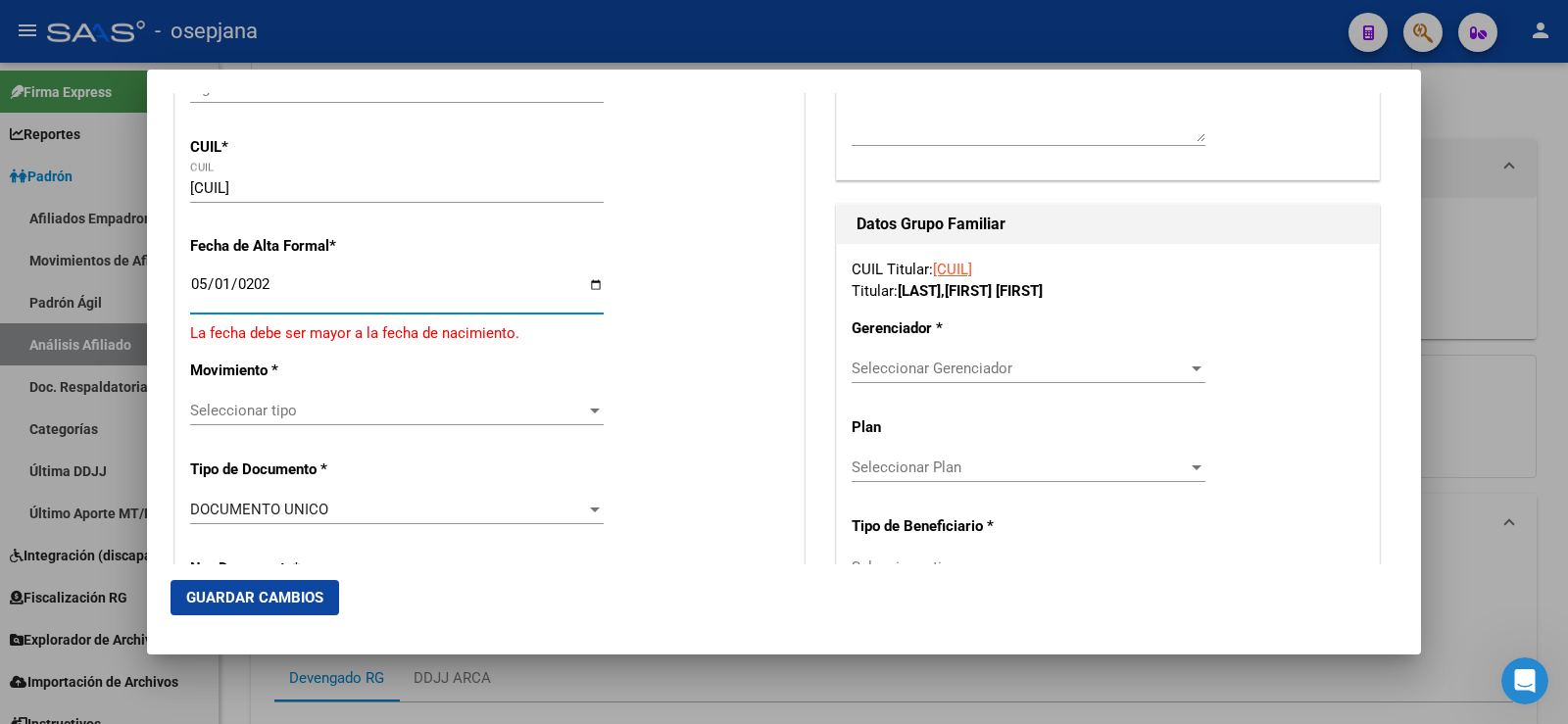 type on "2025-05-01" 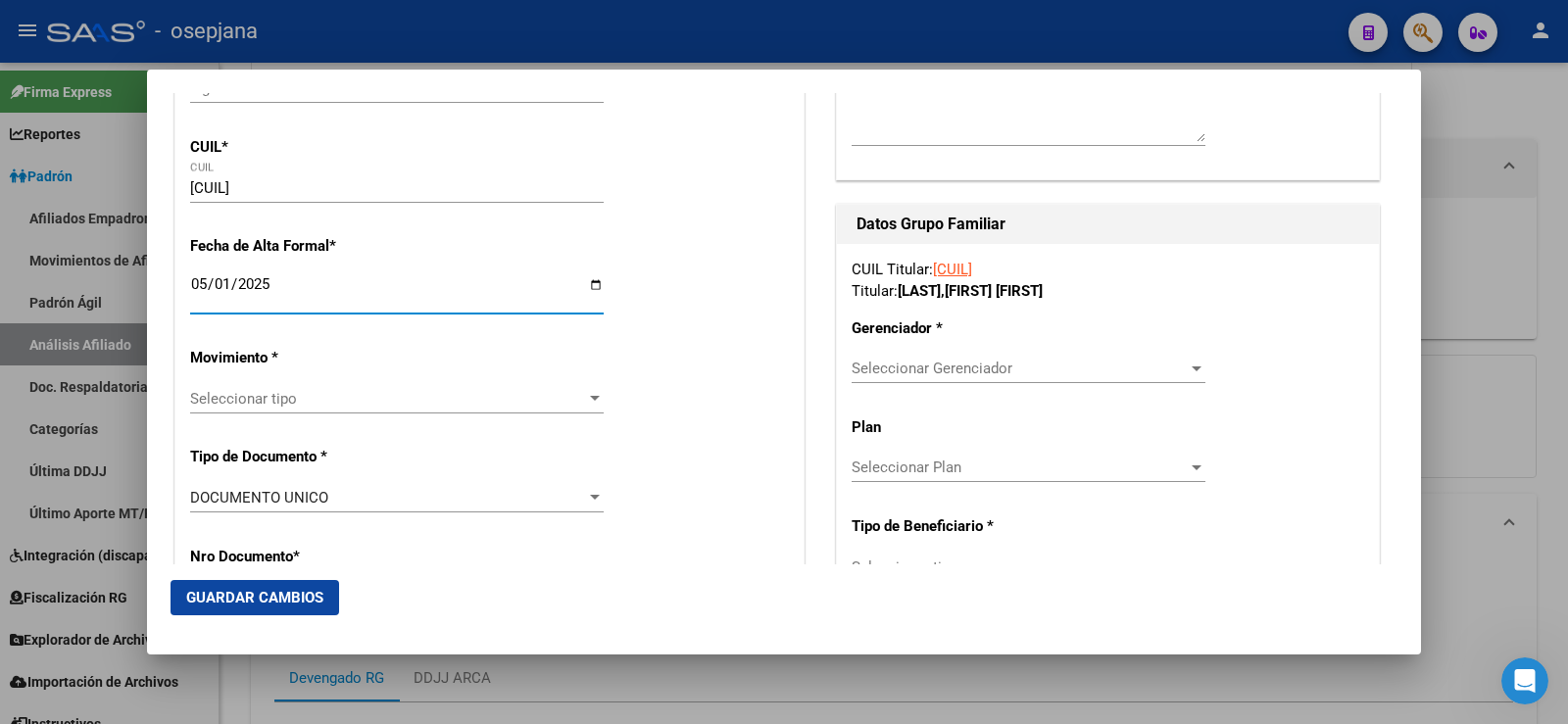 scroll, scrollTop: 294, scrollLeft: 0, axis: vertical 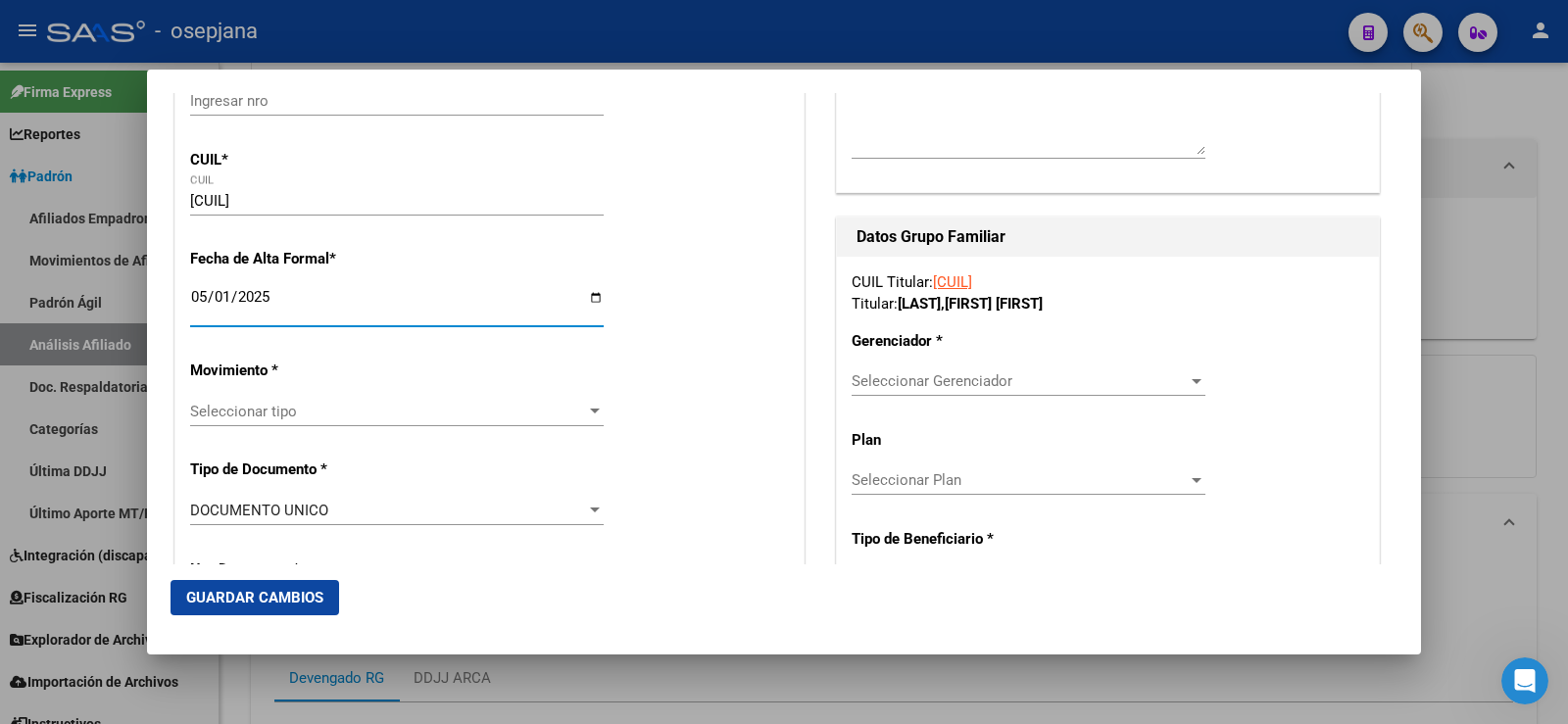 click on "Seleccionar tipo" at bounding box center [388, 411] 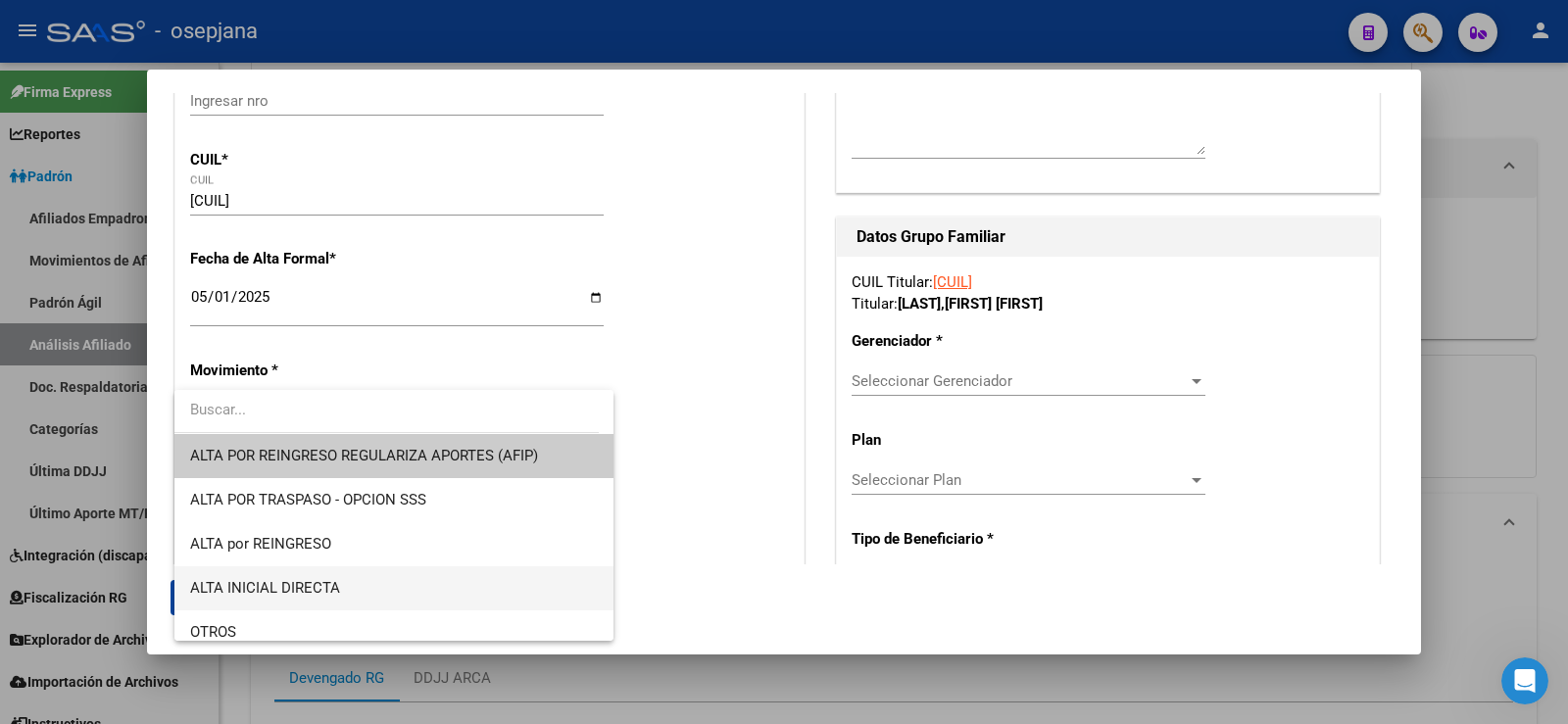click on "ALTA INICIAL DIRECTA" at bounding box center [394, 588] 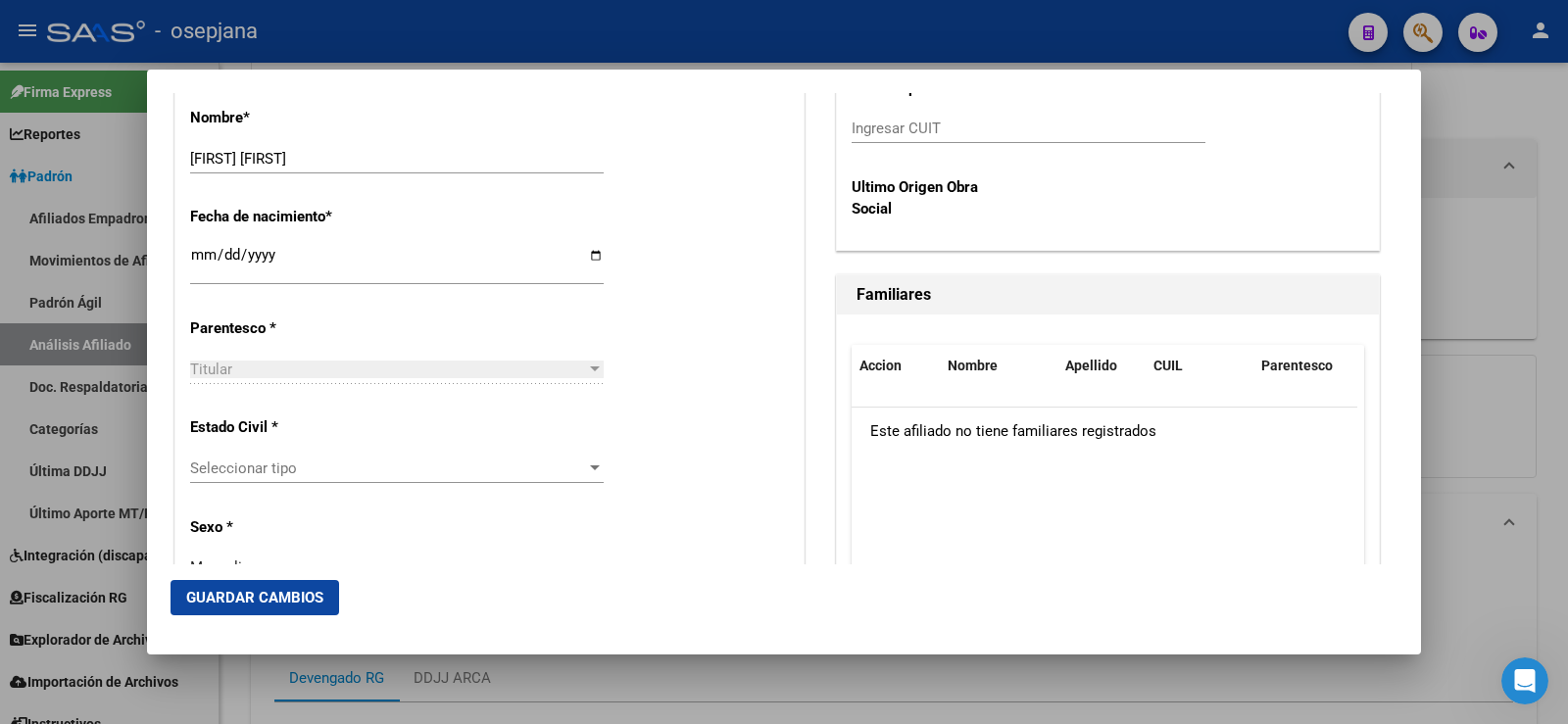 scroll, scrollTop: 980, scrollLeft: 0, axis: vertical 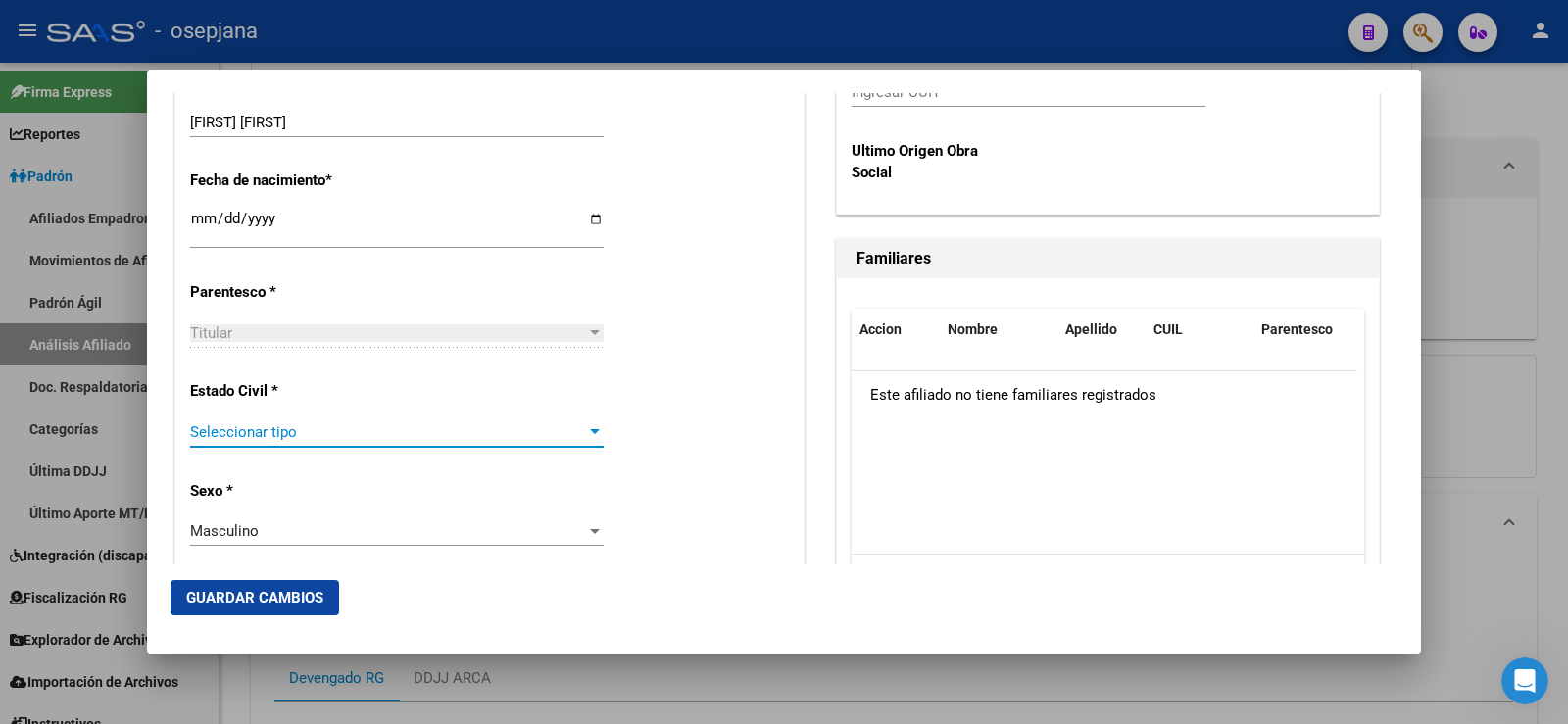 click on "Seleccionar tipo" at bounding box center [388, 432] 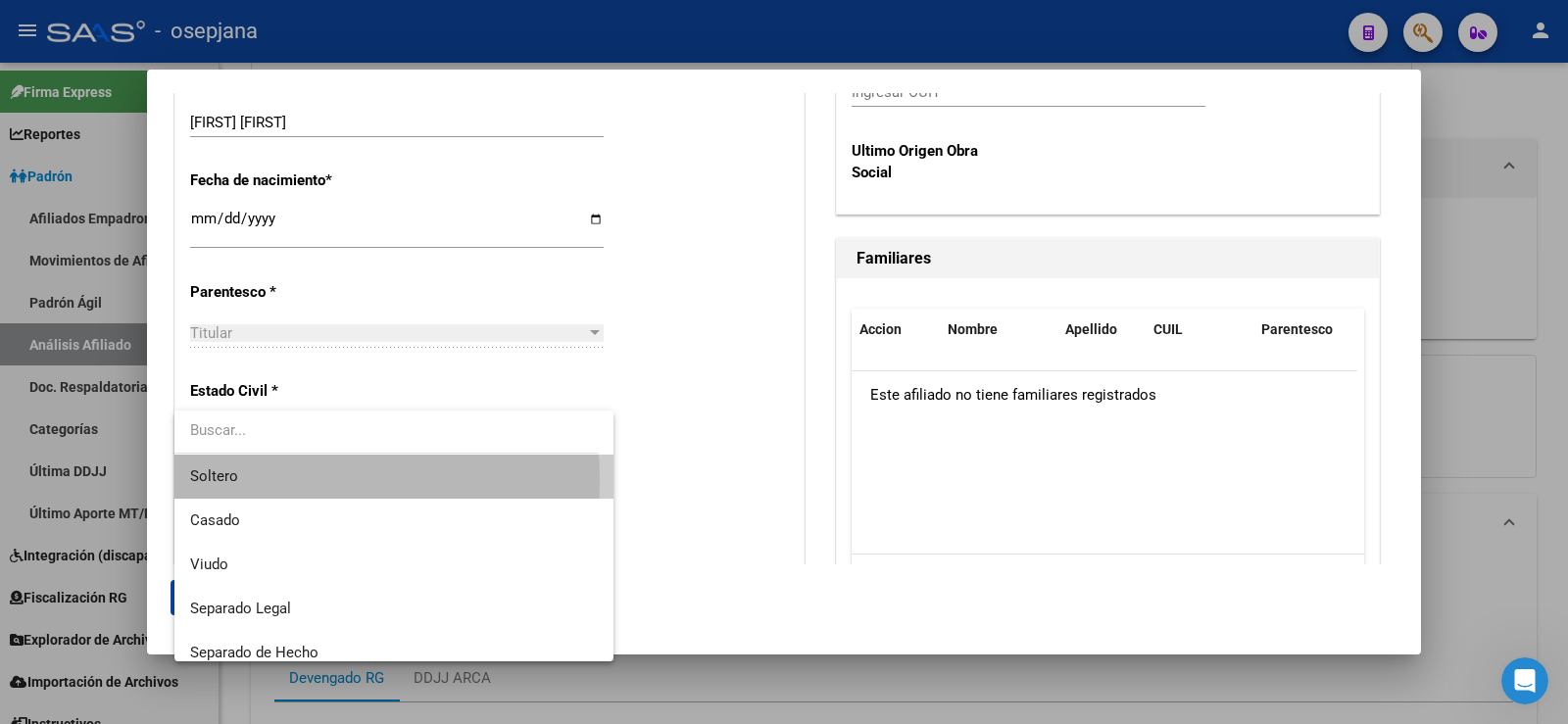 click on "Soltero" at bounding box center [394, 476] 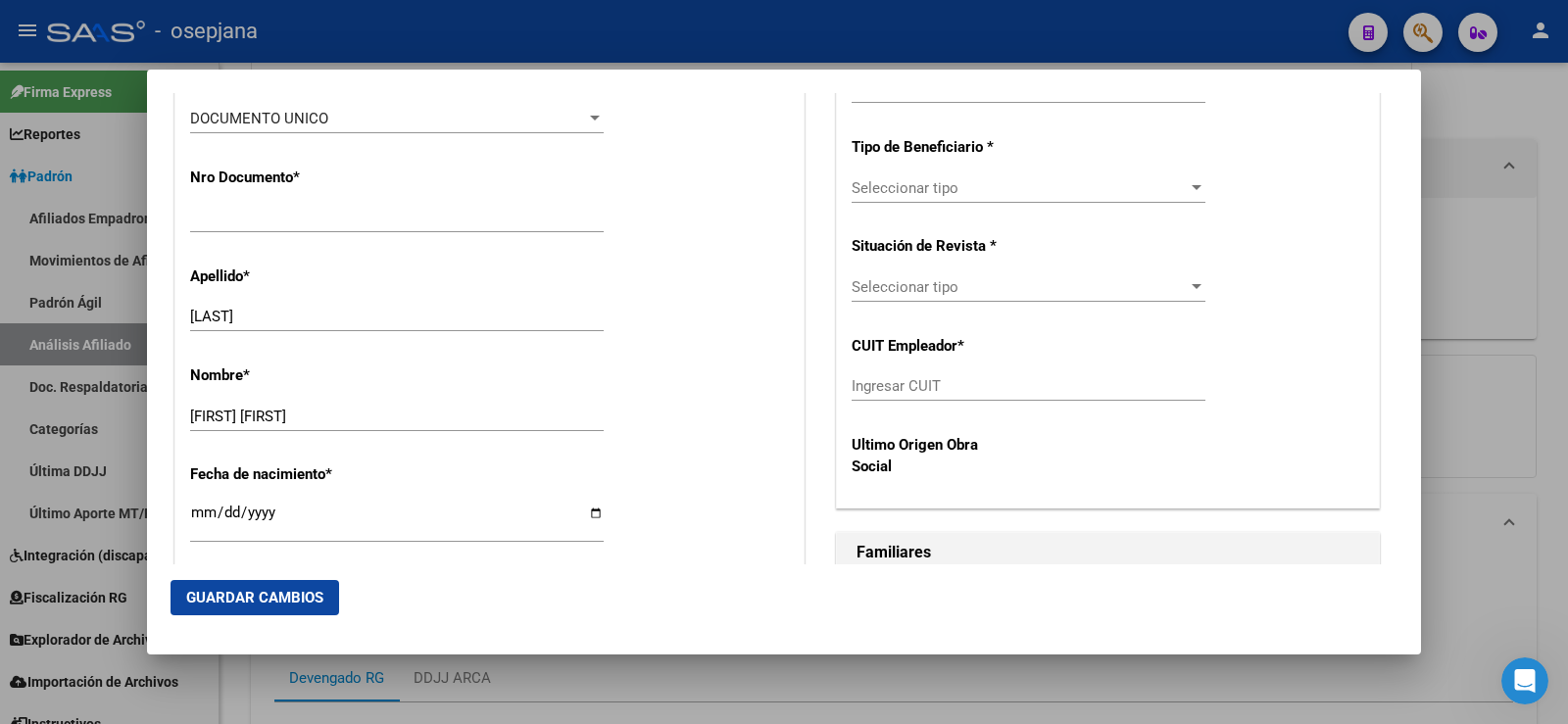scroll, scrollTop: 392, scrollLeft: 0, axis: vertical 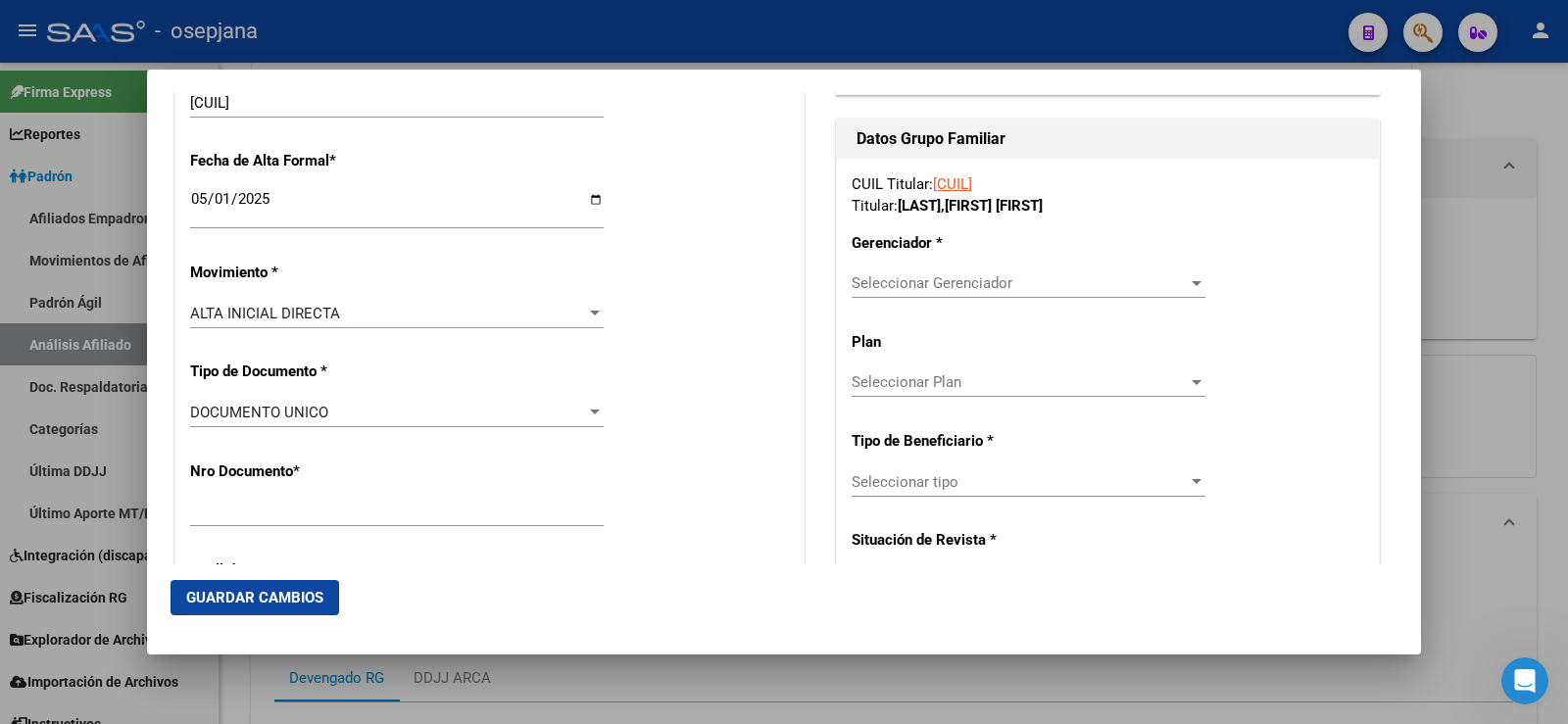 click on "Seleccionar Gerenciador" at bounding box center [1019, 283] 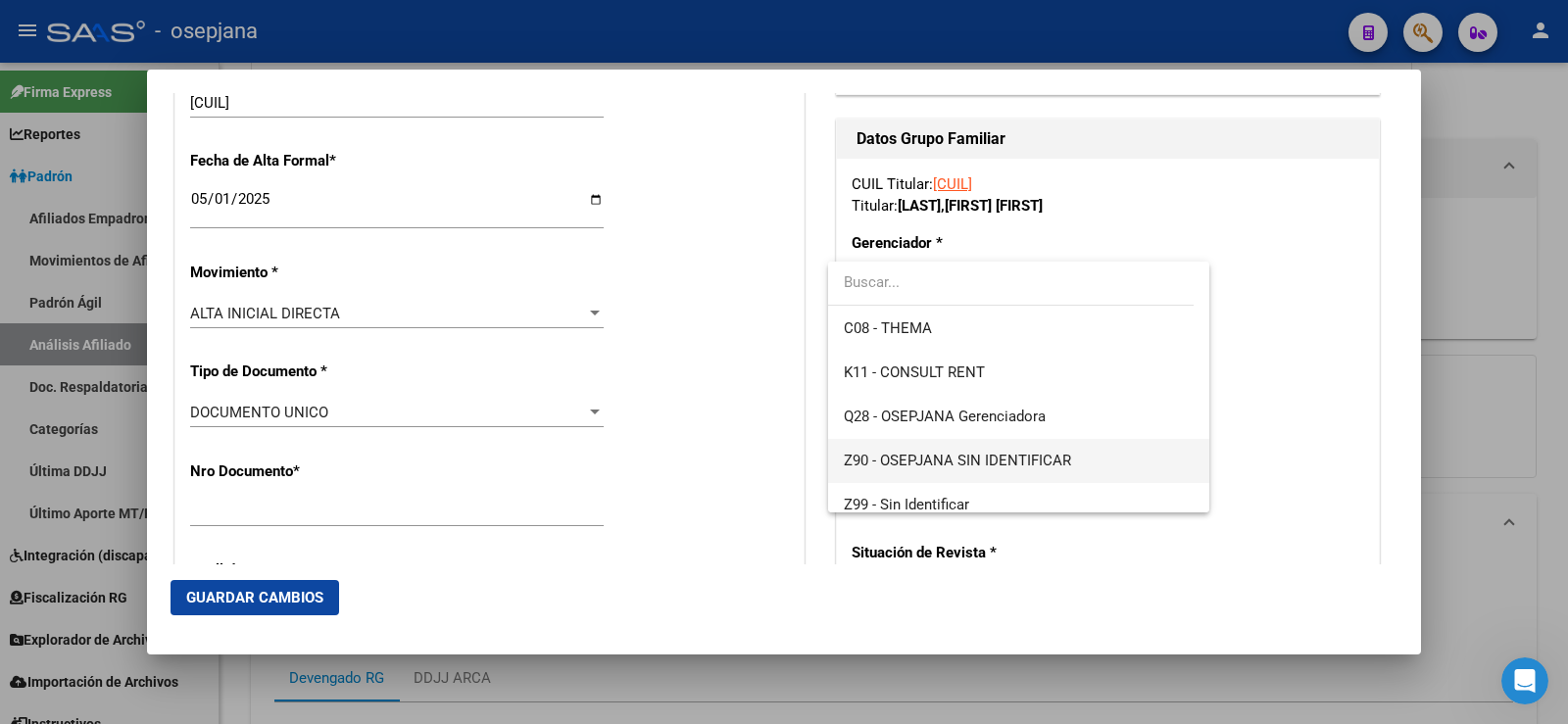 scroll, scrollTop: 455, scrollLeft: 0, axis: vertical 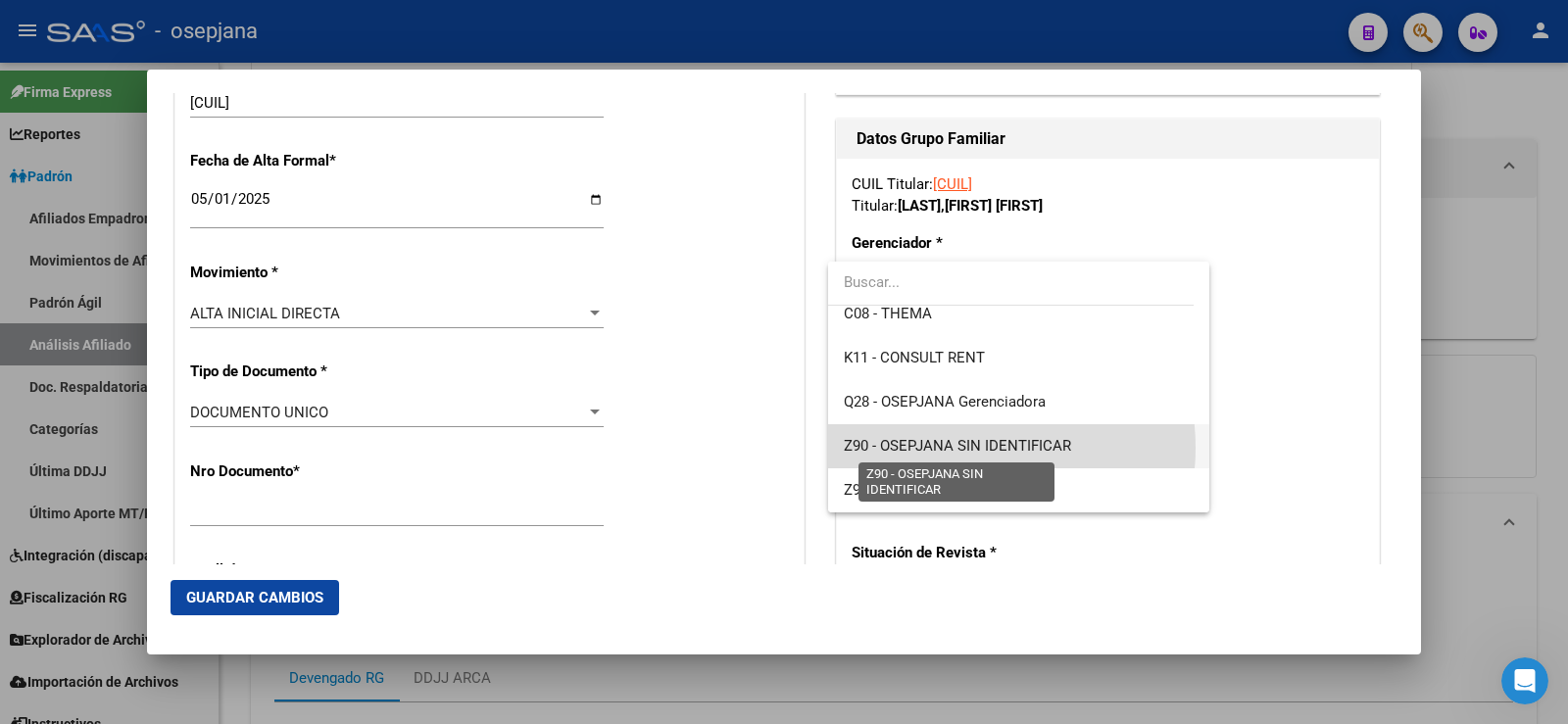 click on "Z90 - OSEPJANA SIN IDENTIFICAR" at bounding box center (957, 446) 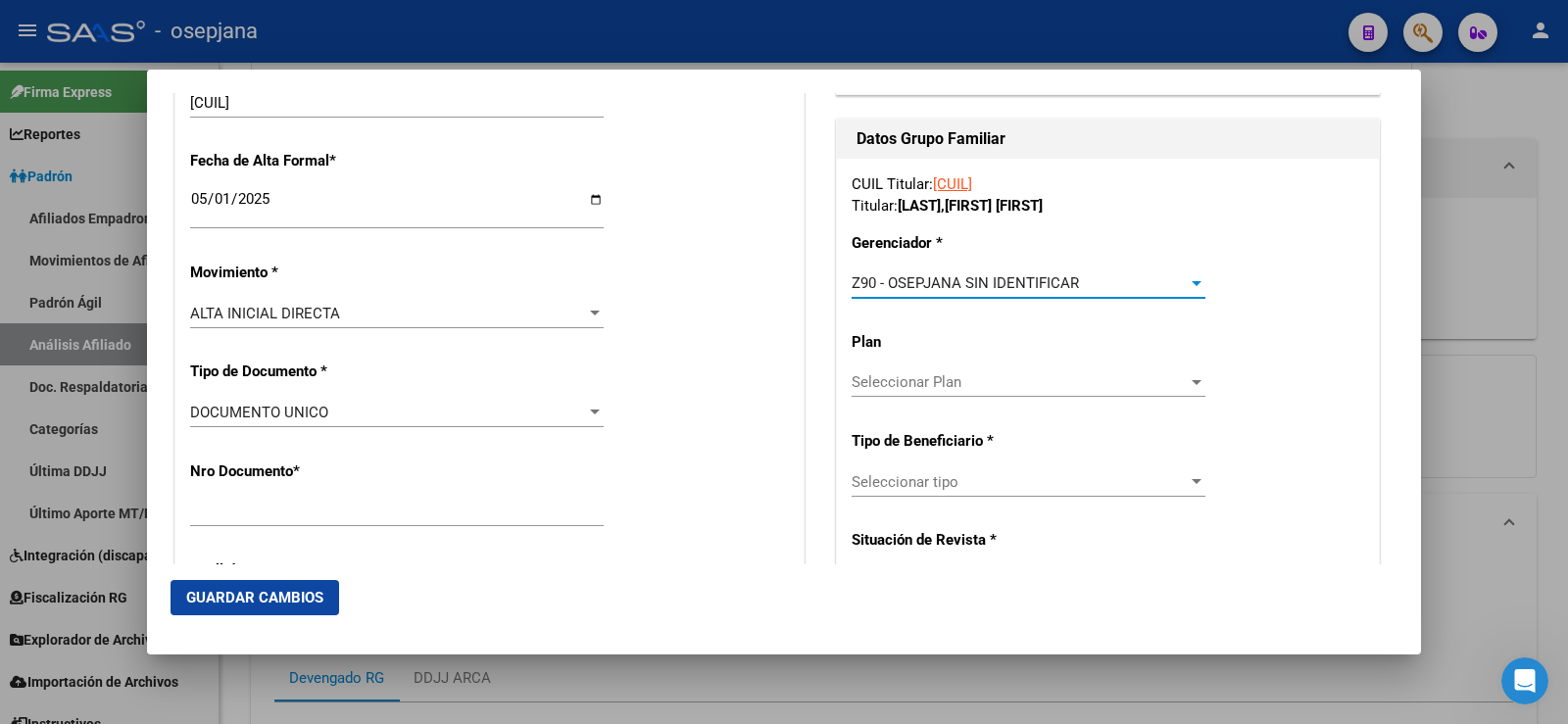 click on "Seleccionar tipo Seleccionar tipo" at bounding box center [1028, 482] 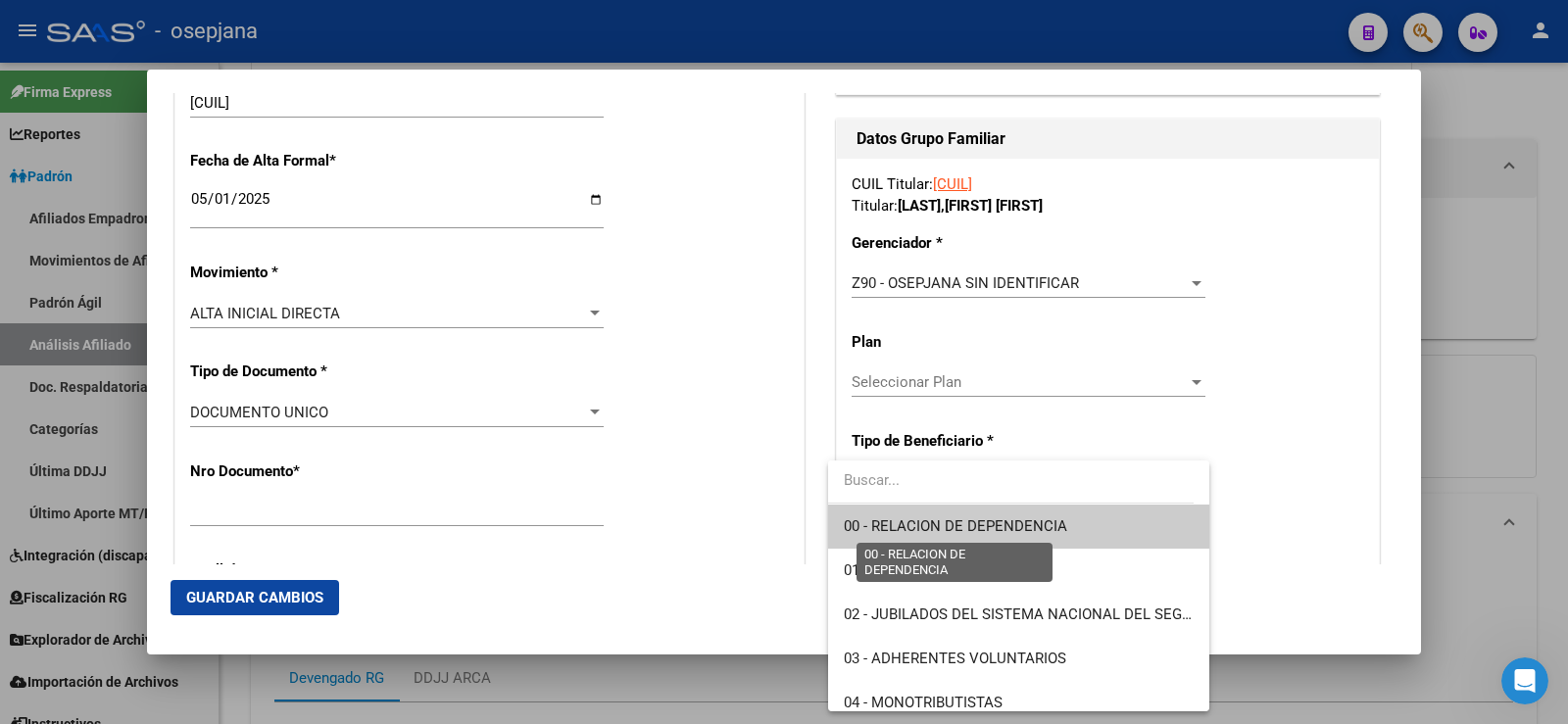 click on "00 - RELACION DE DEPENDENCIA" at bounding box center [956, 526] 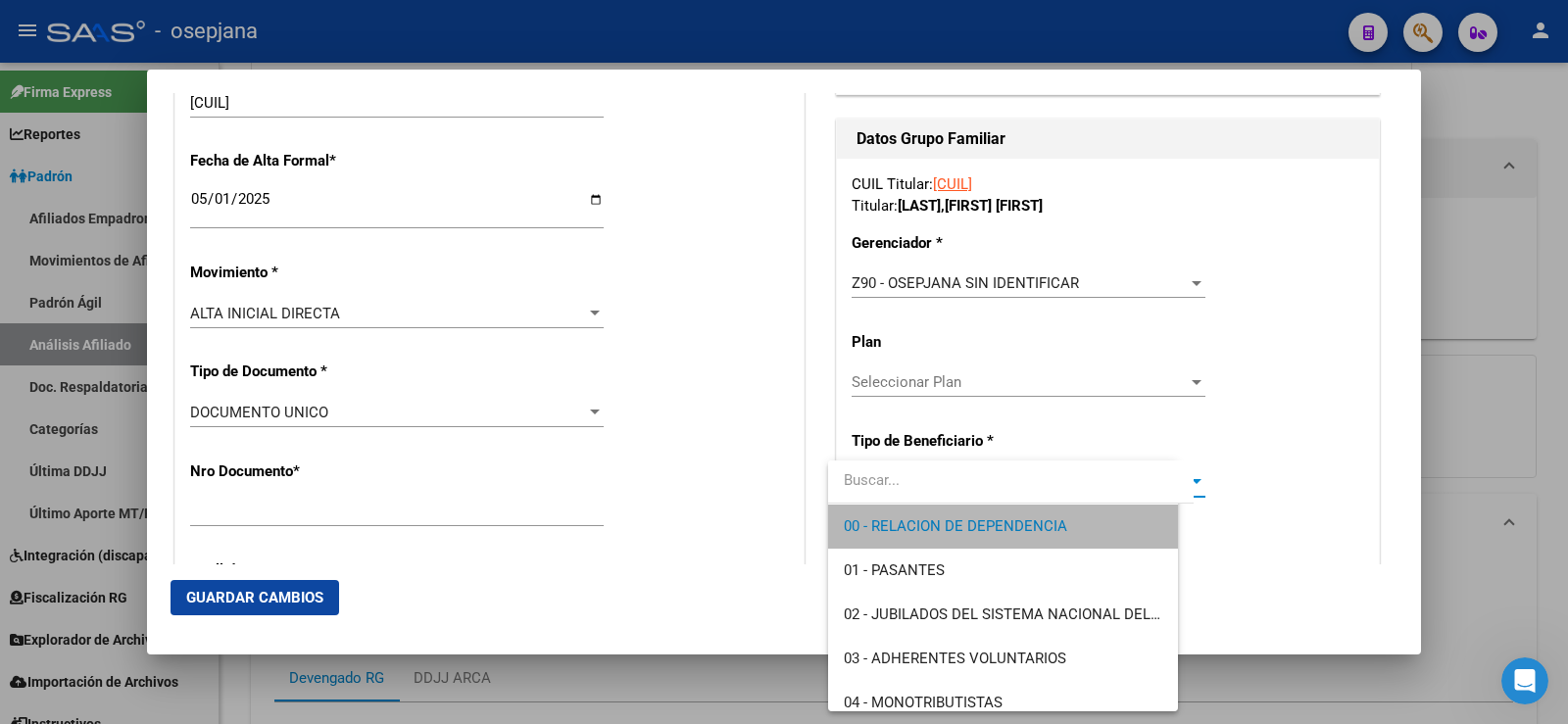 type on "[CUIL]" 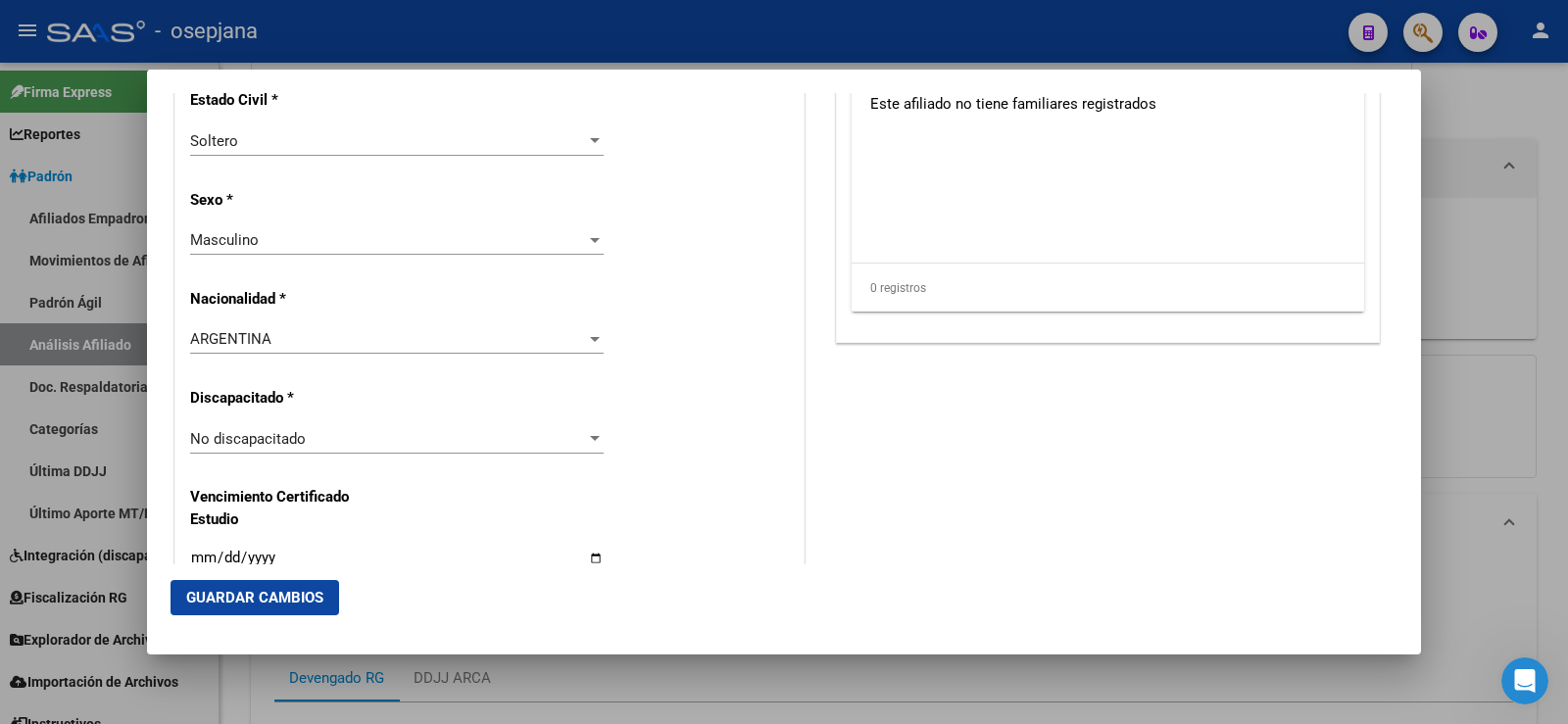 scroll, scrollTop: 1274, scrollLeft: 0, axis: vertical 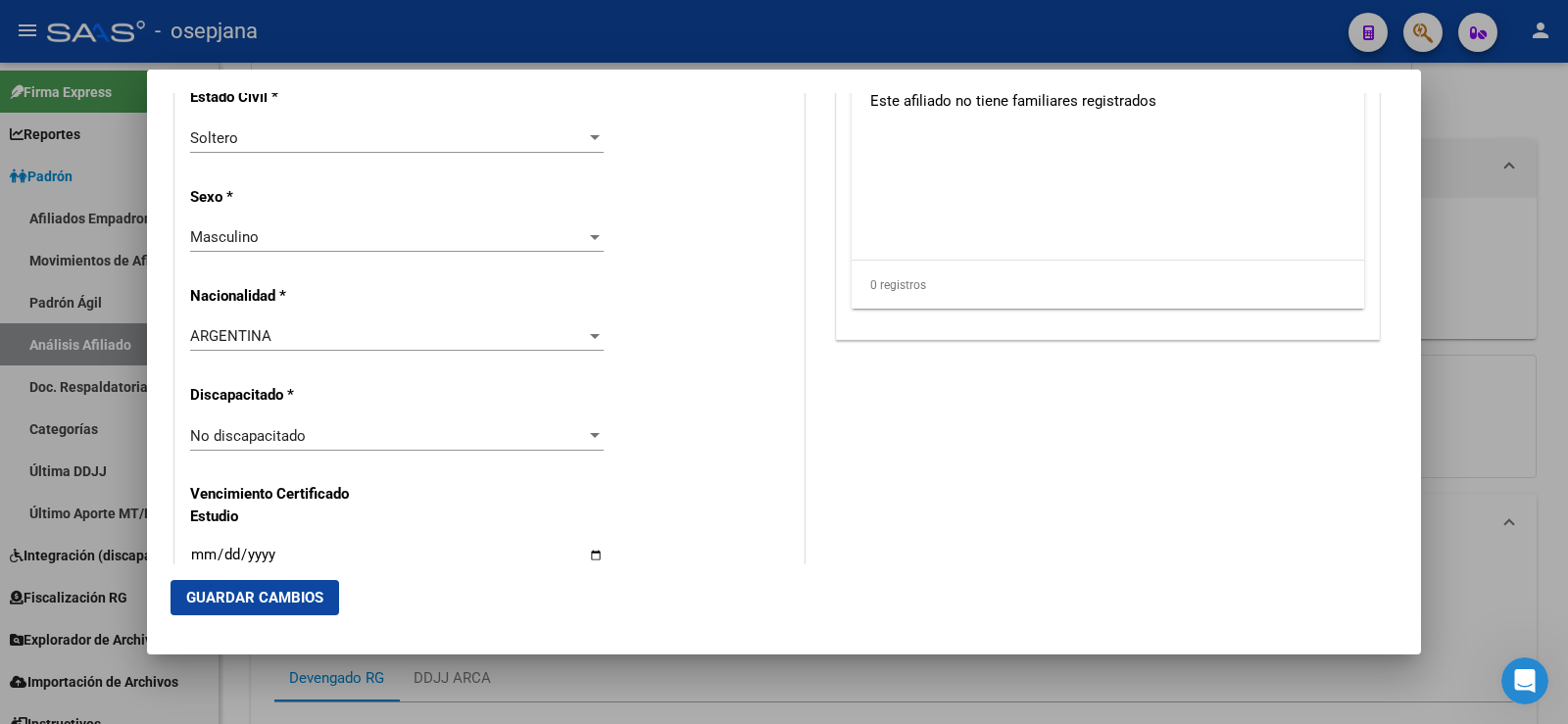 click on "Guardar Cambios" 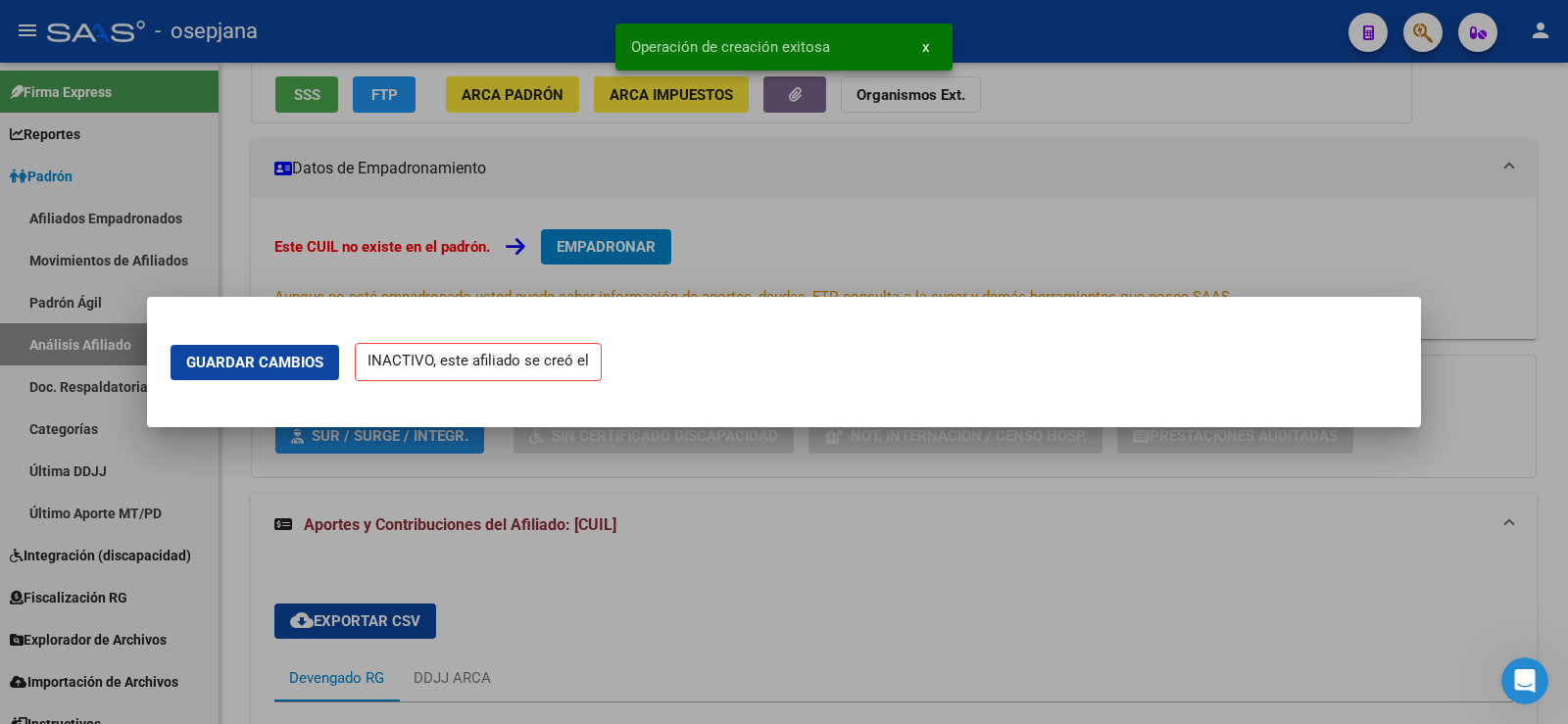 scroll, scrollTop: 0, scrollLeft: 0, axis: both 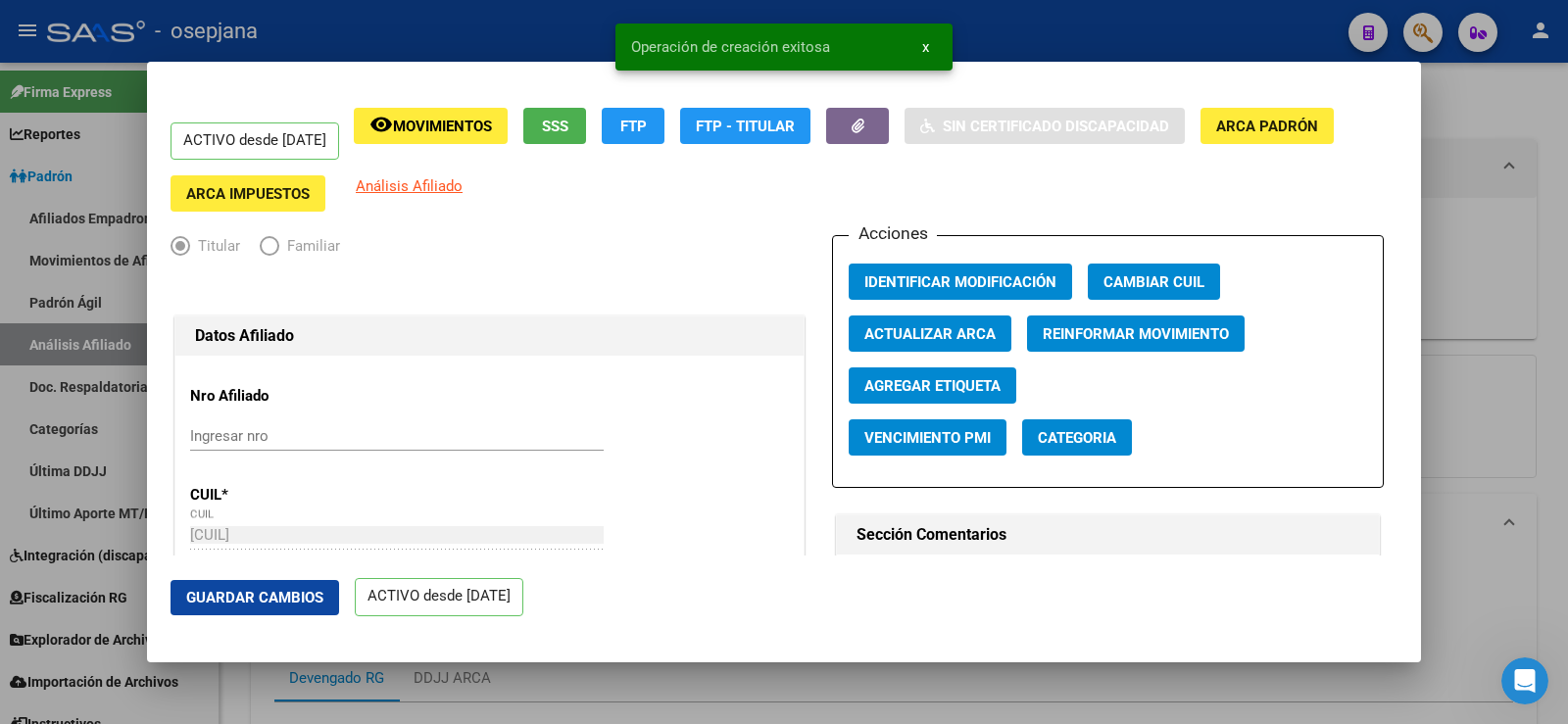 click on "Guardar Cambios" 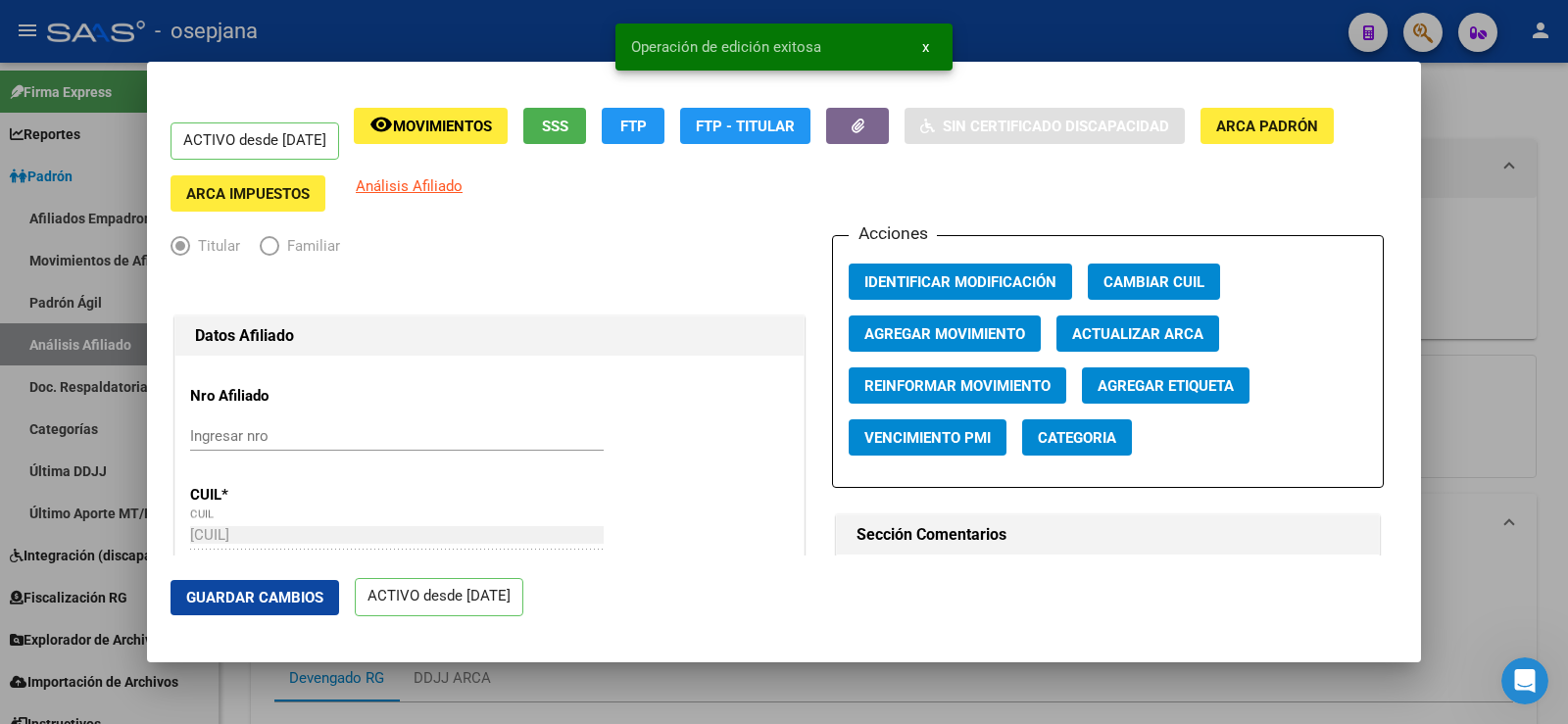 click on "Agregar Movimiento" 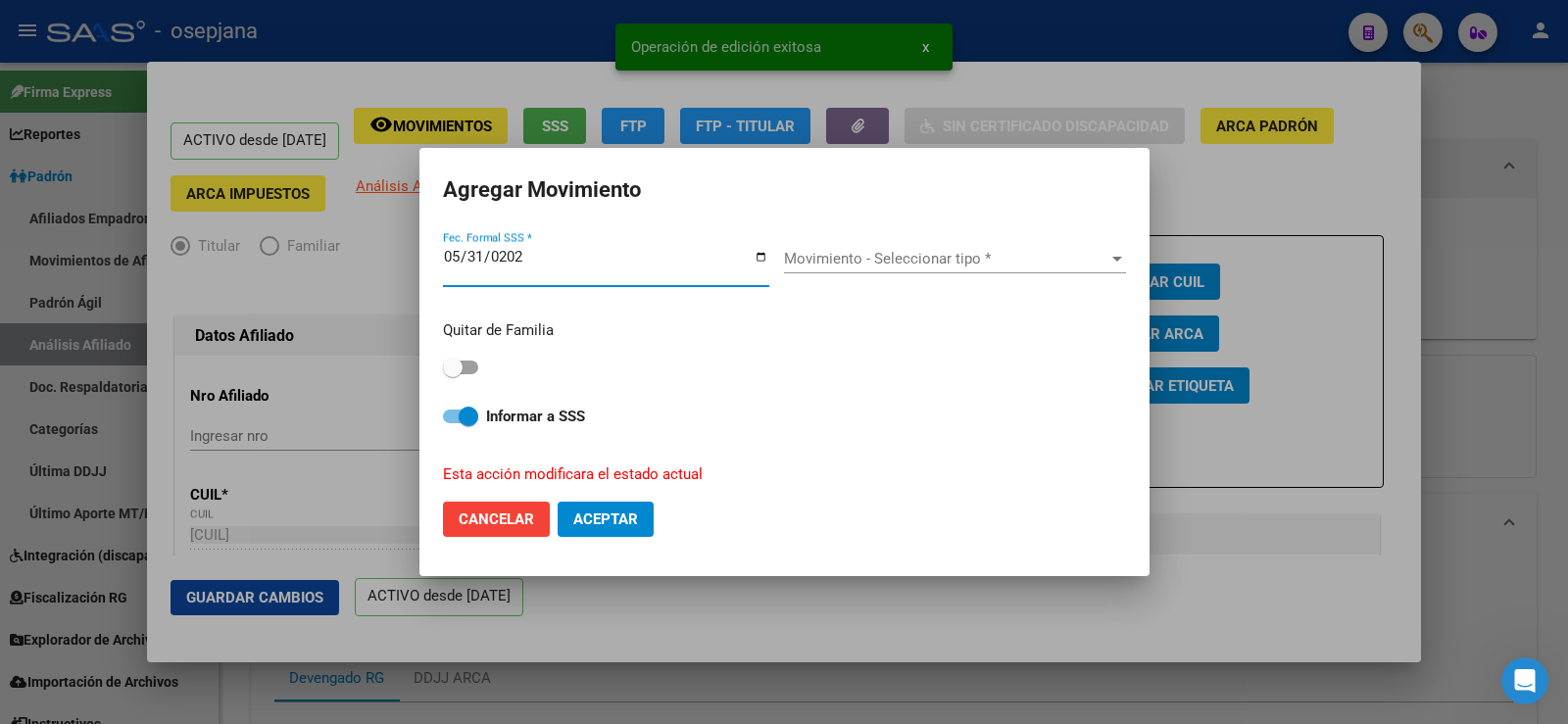 type on "2025-05-31" 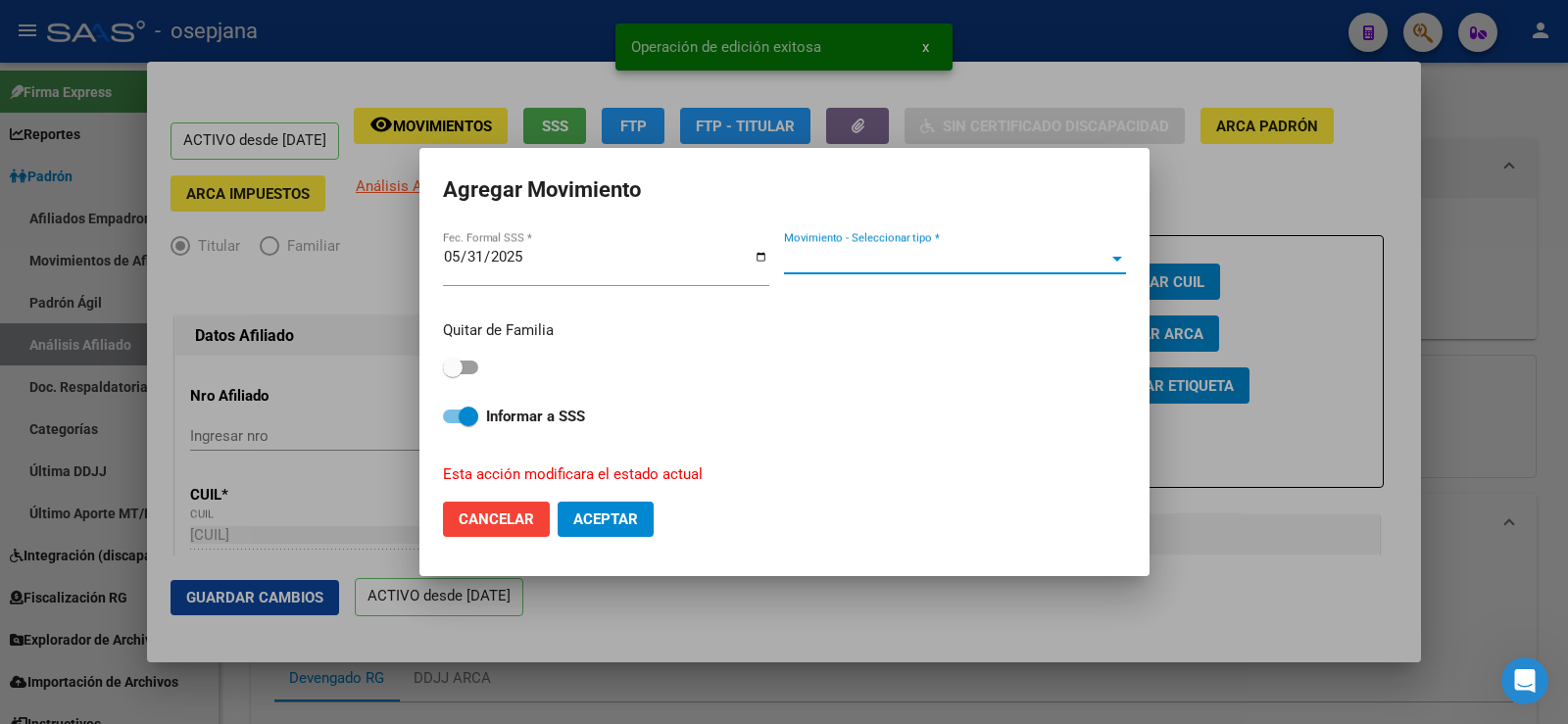 click on "Movimiento - Seleccionar tipo *" at bounding box center [946, 259] 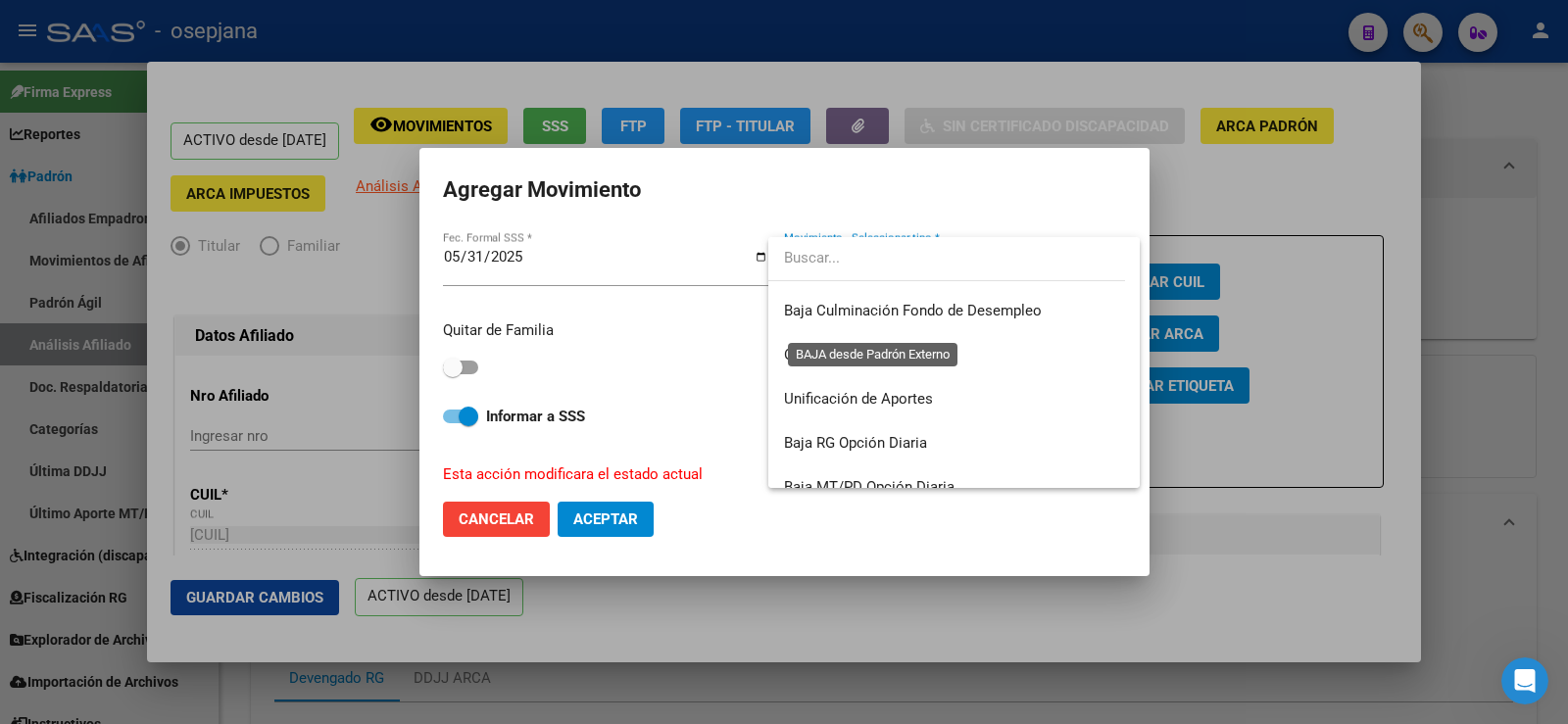 scroll, scrollTop: 1424, scrollLeft: 0, axis: vertical 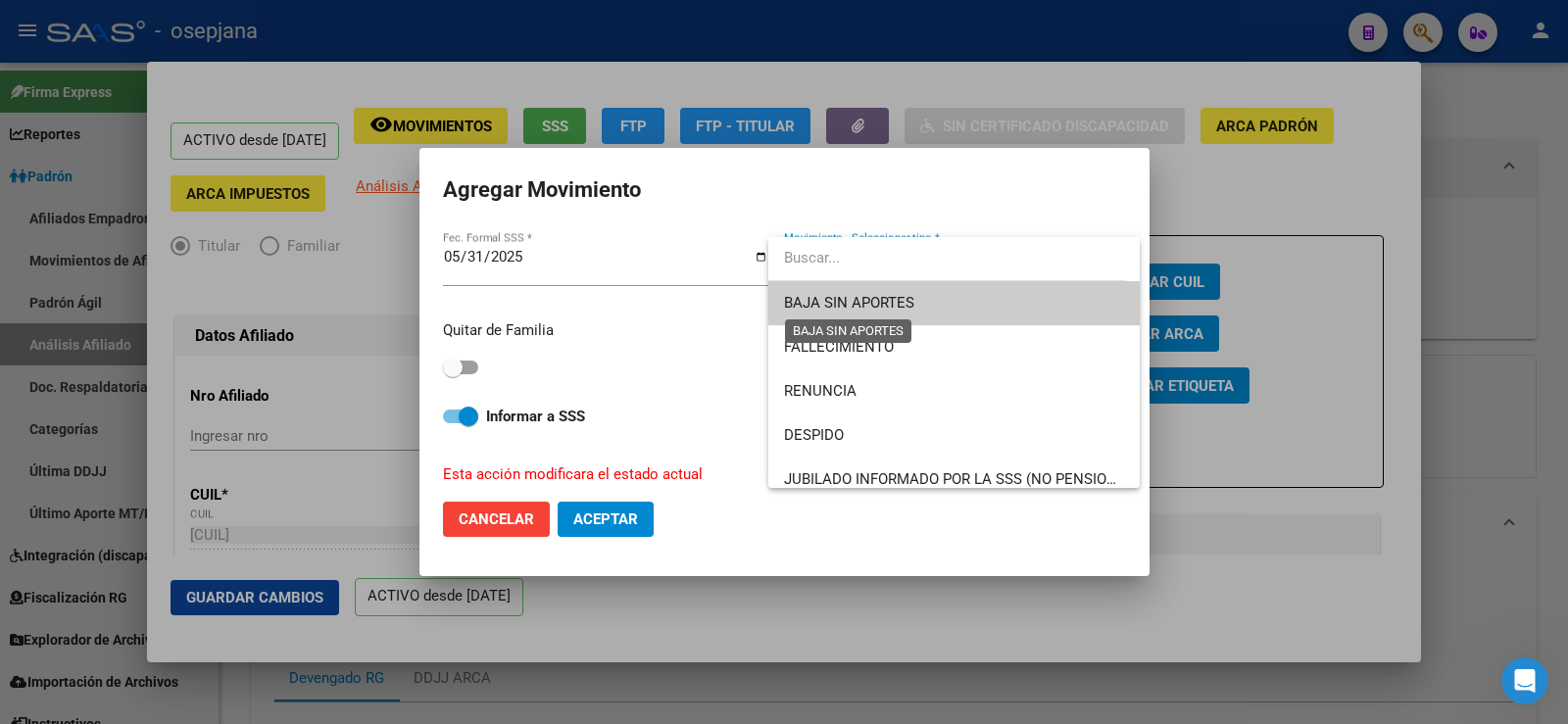 click on "BAJA SIN APORTES" at bounding box center (849, 303) 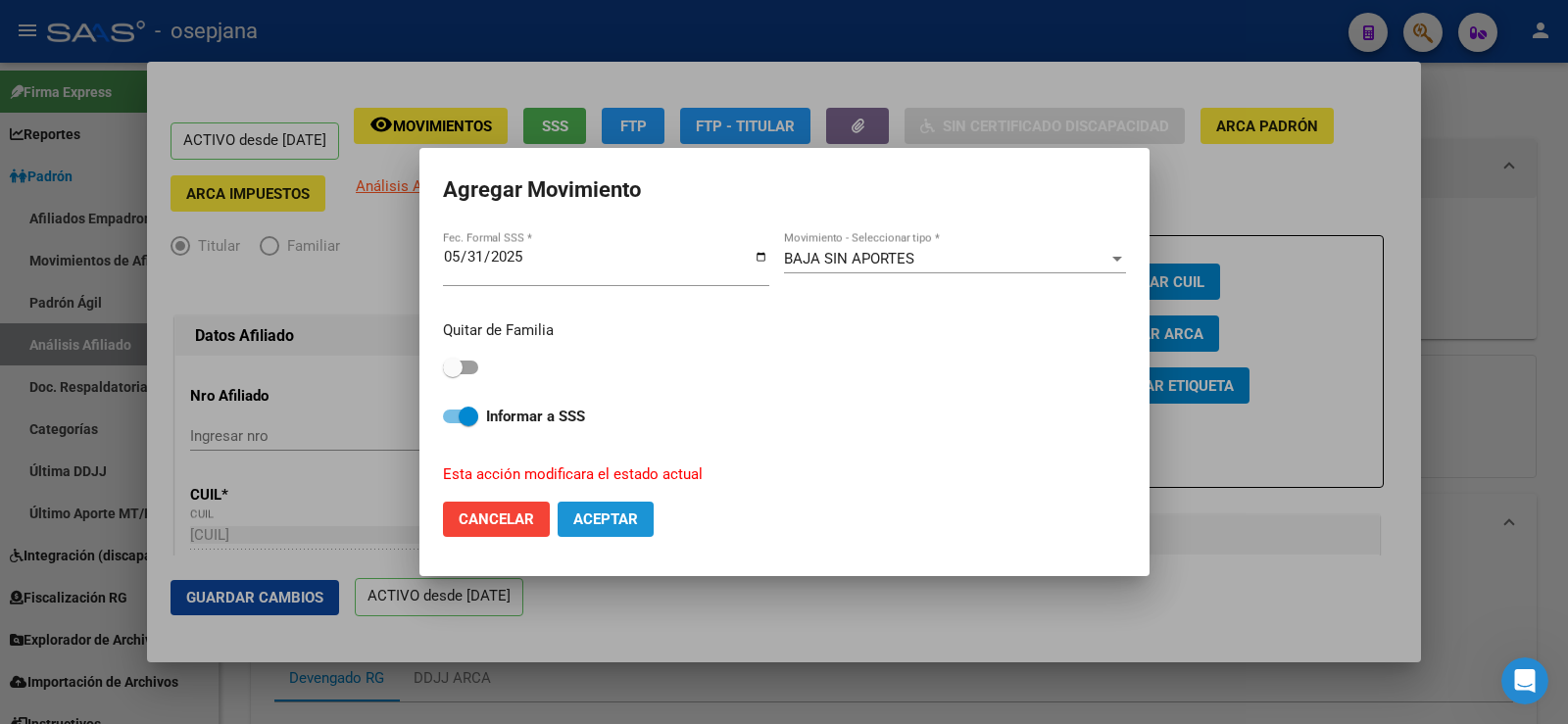 click on "Aceptar" 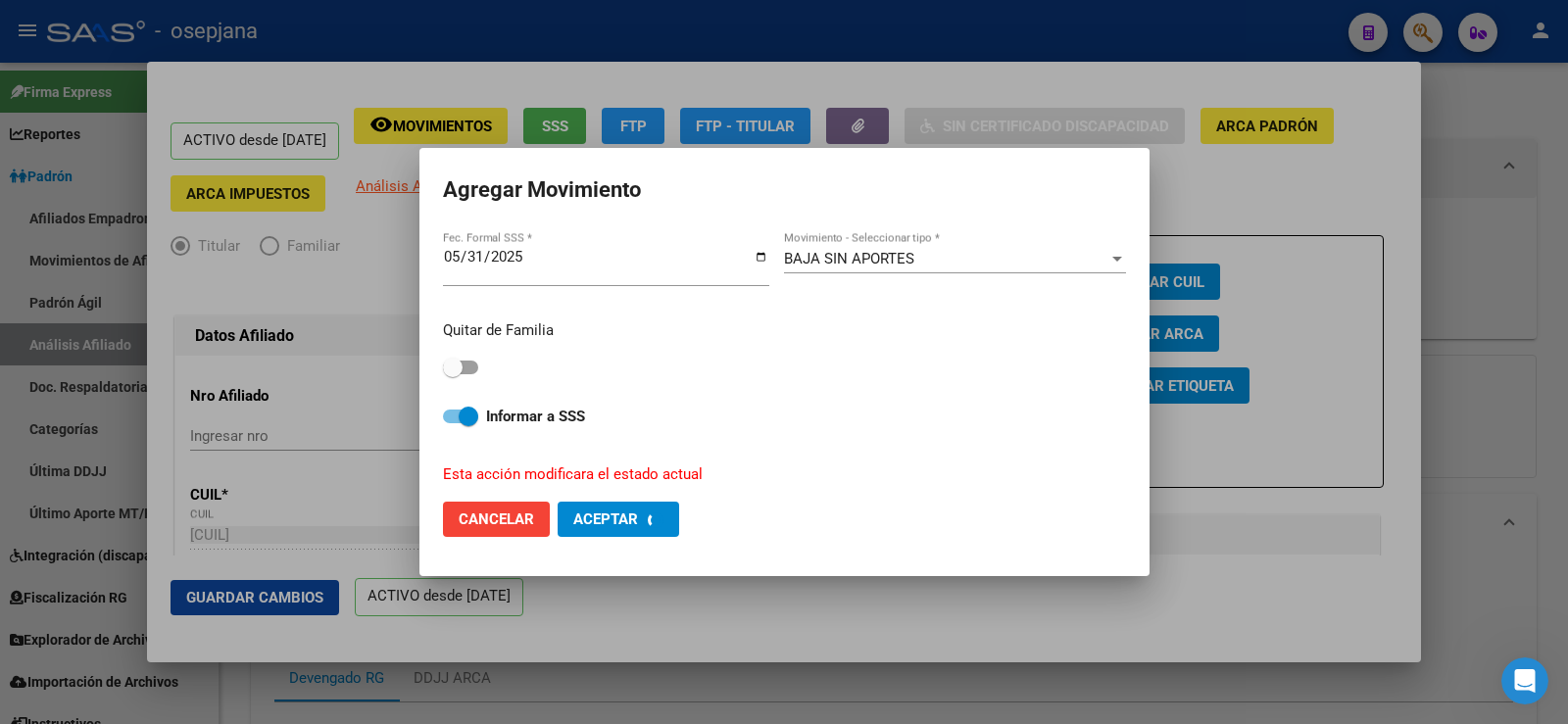 checkbox on "false" 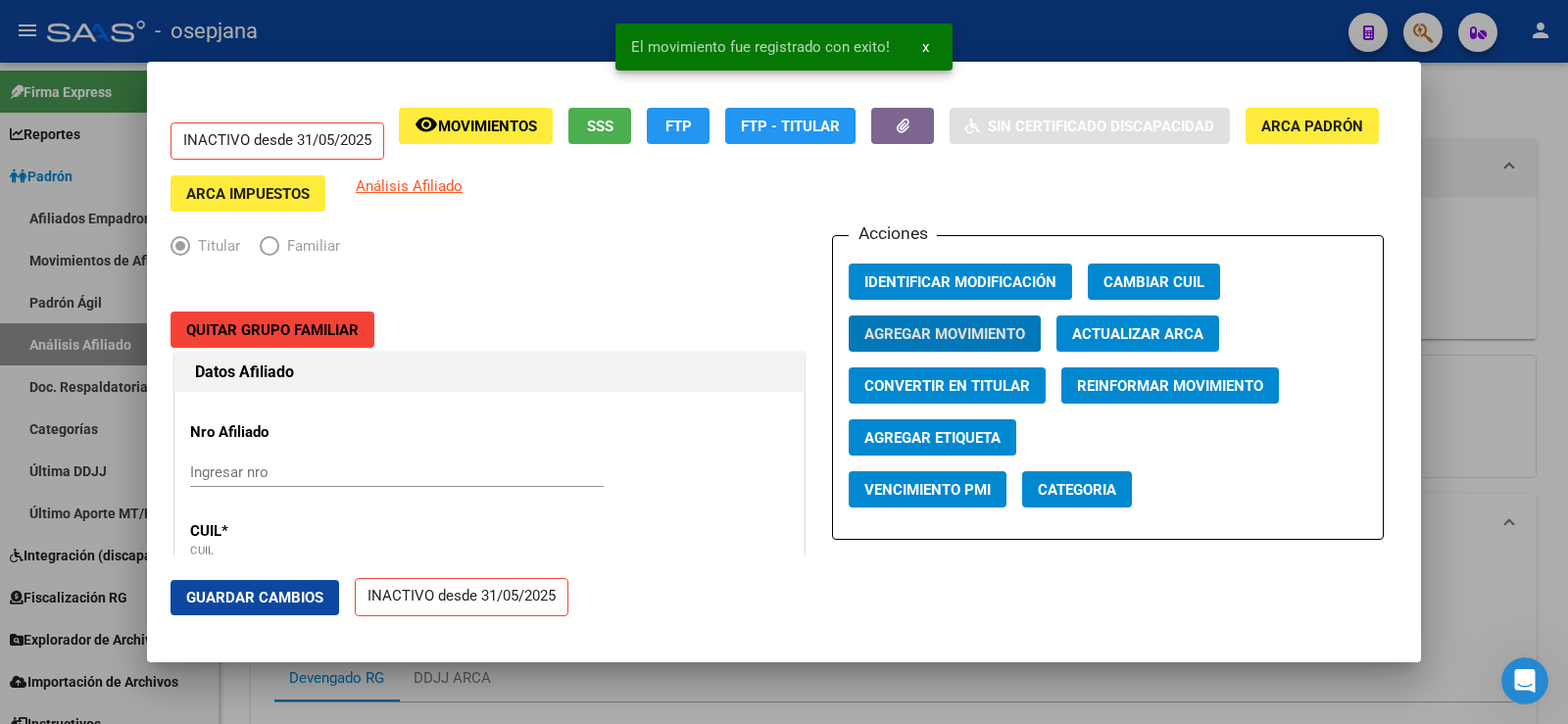 click on "Guardar Cambios" 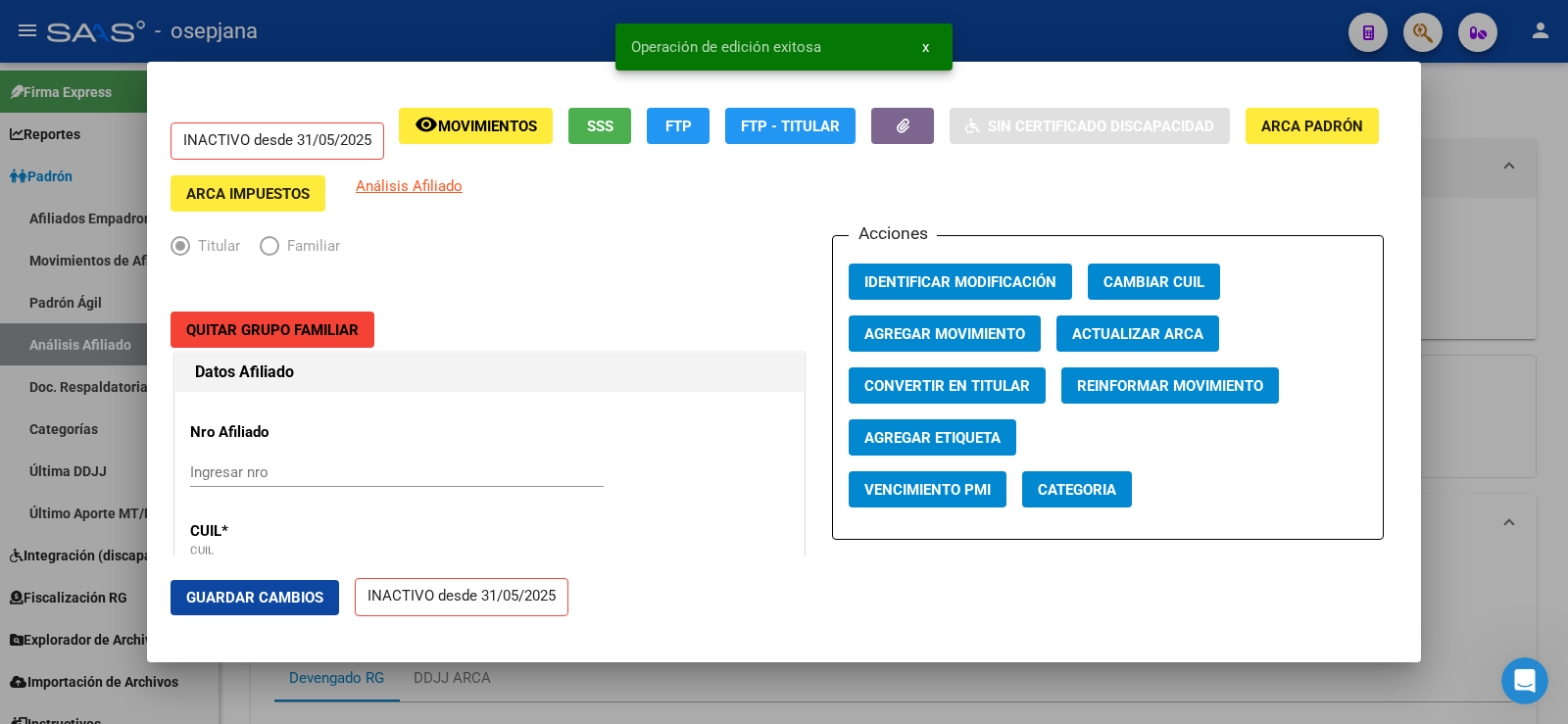 click at bounding box center (784, 362) 